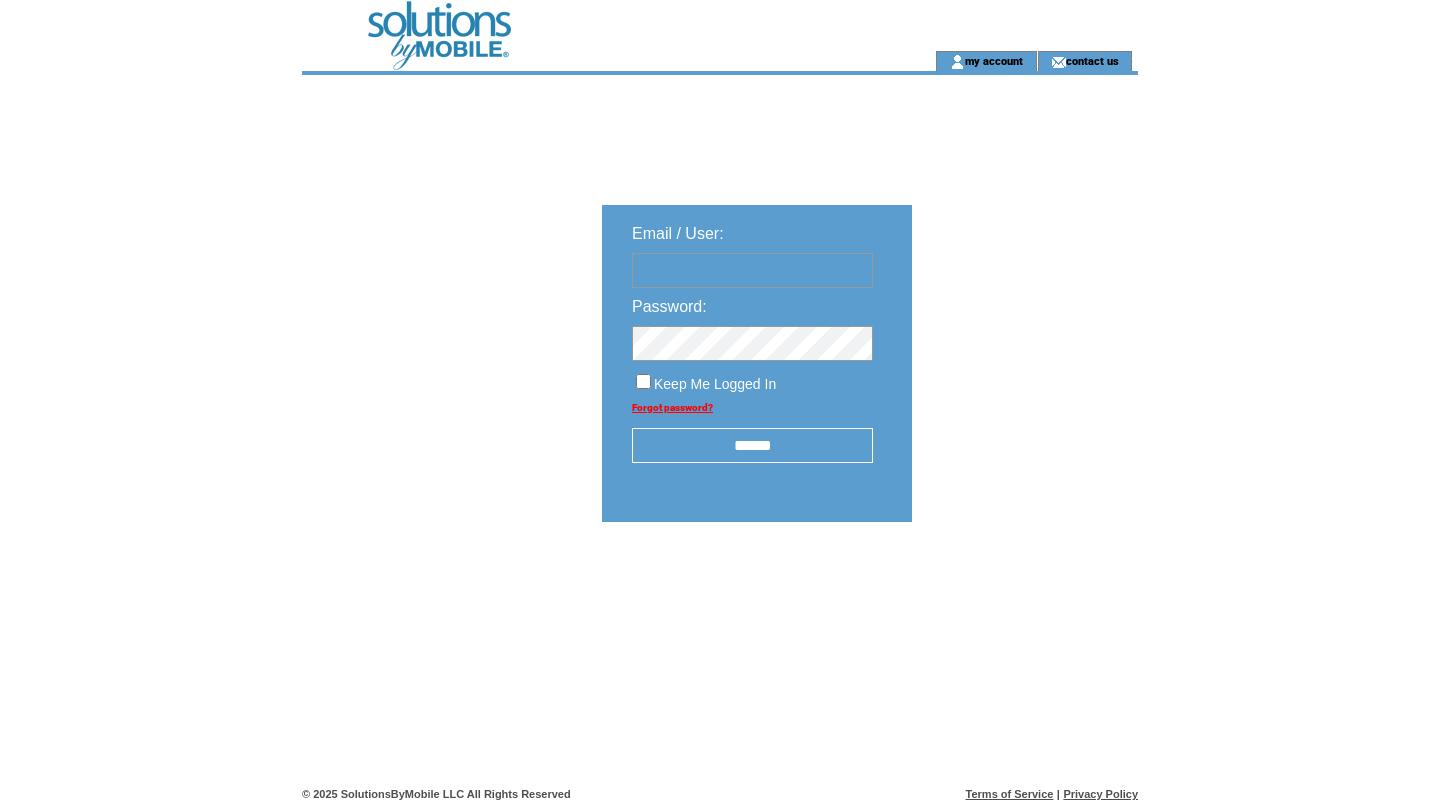 scroll, scrollTop: 0, scrollLeft: 0, axis: both 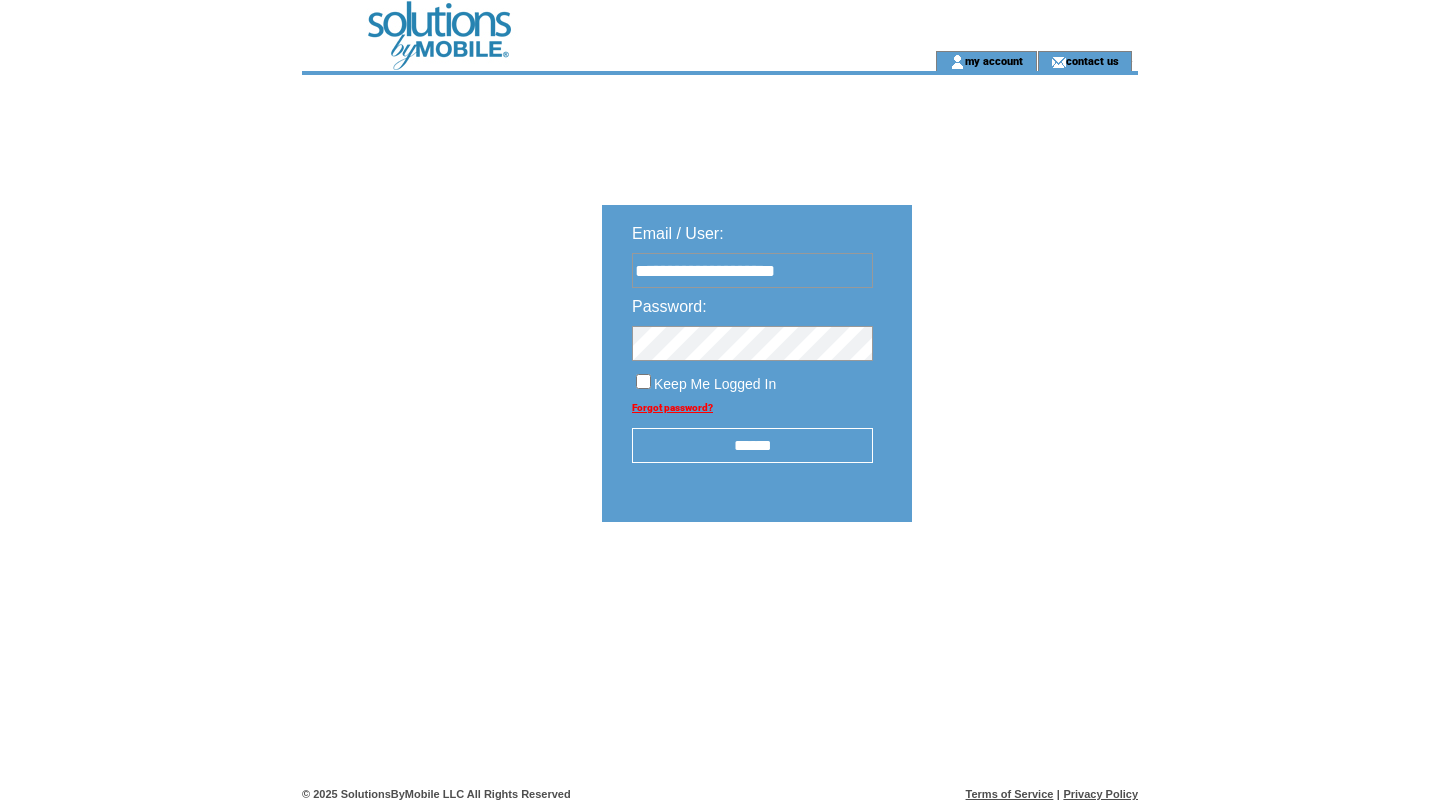 click on "******" at bounding box center (752, 445) 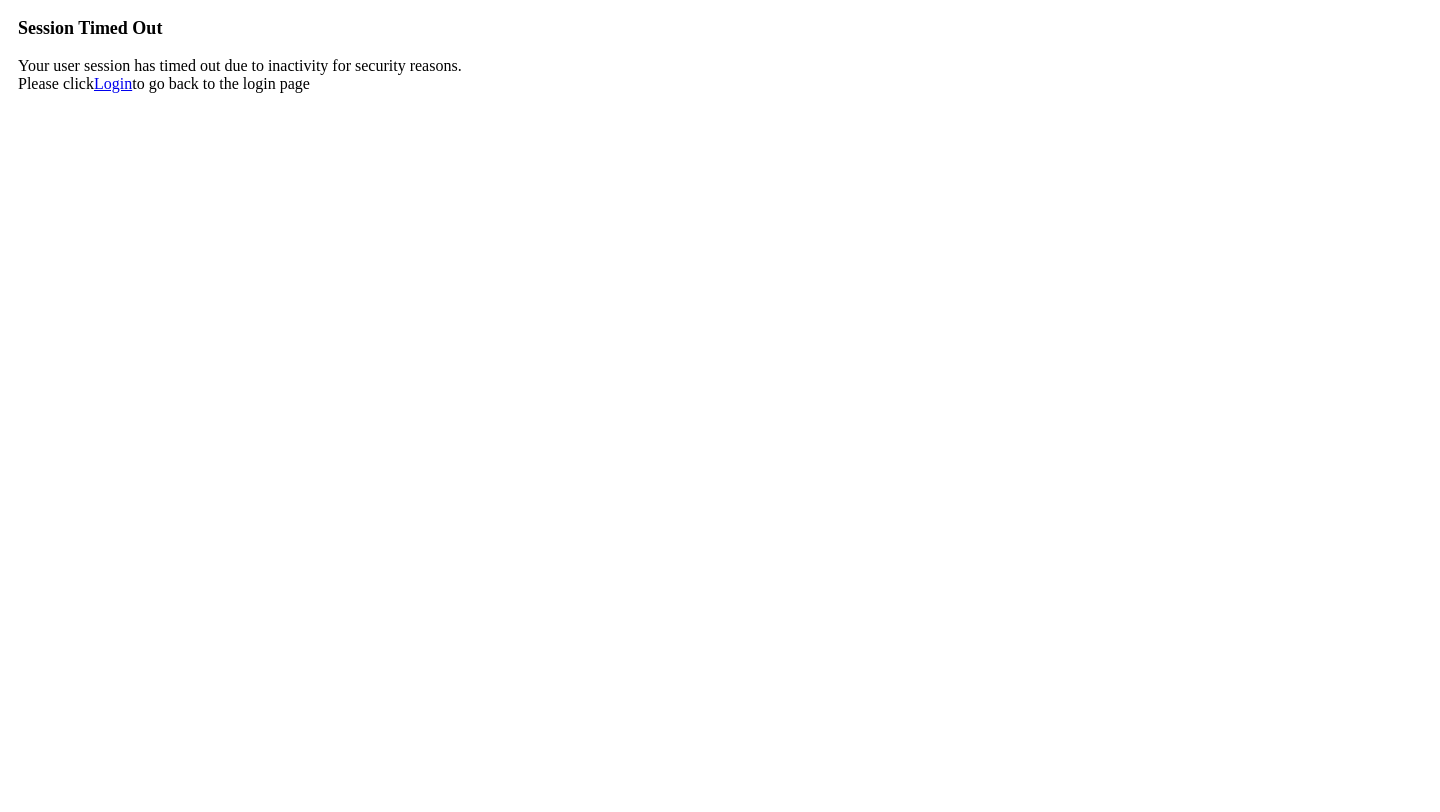 scroll, scrollTop: 0, scrollLeft: 0, axis: both 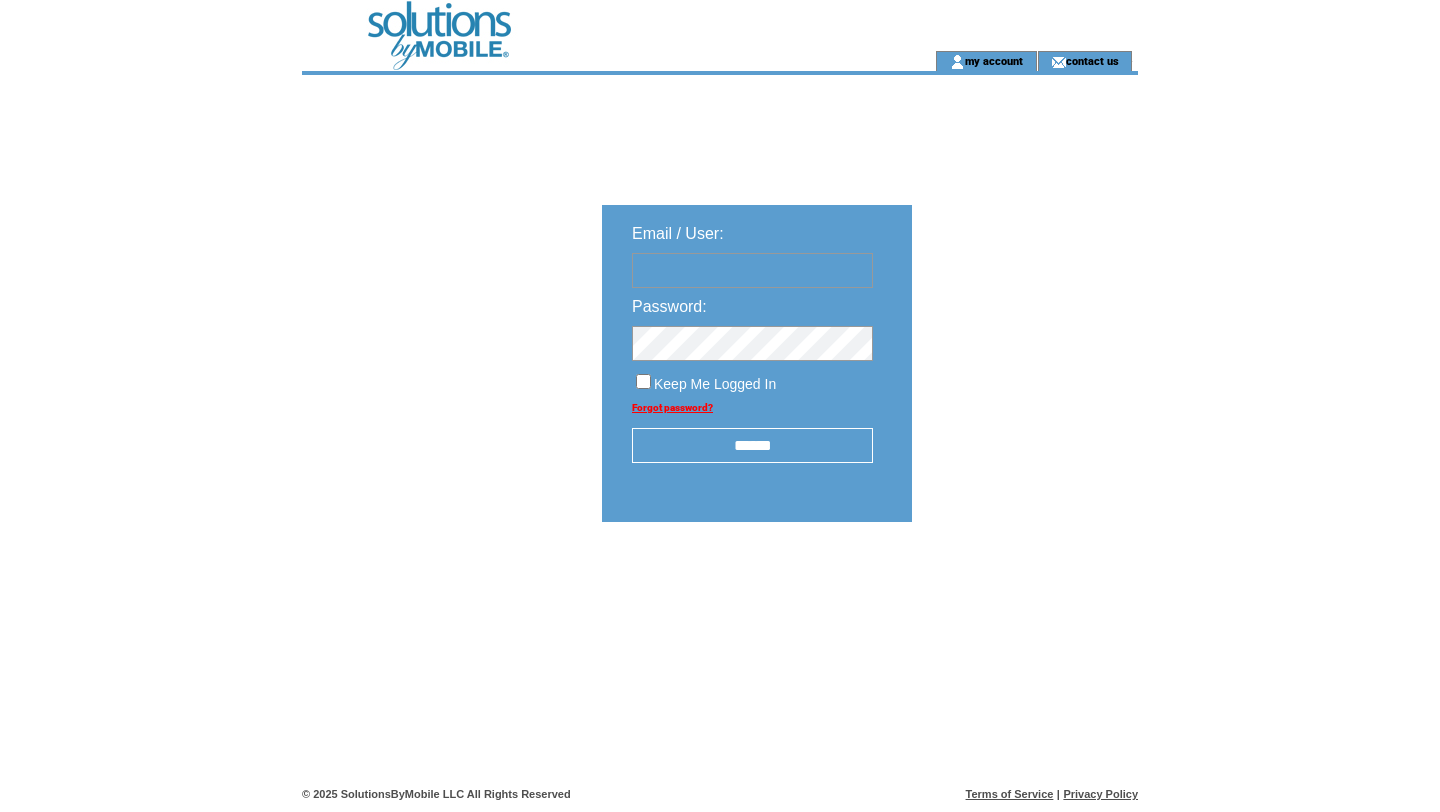 type on "**********" 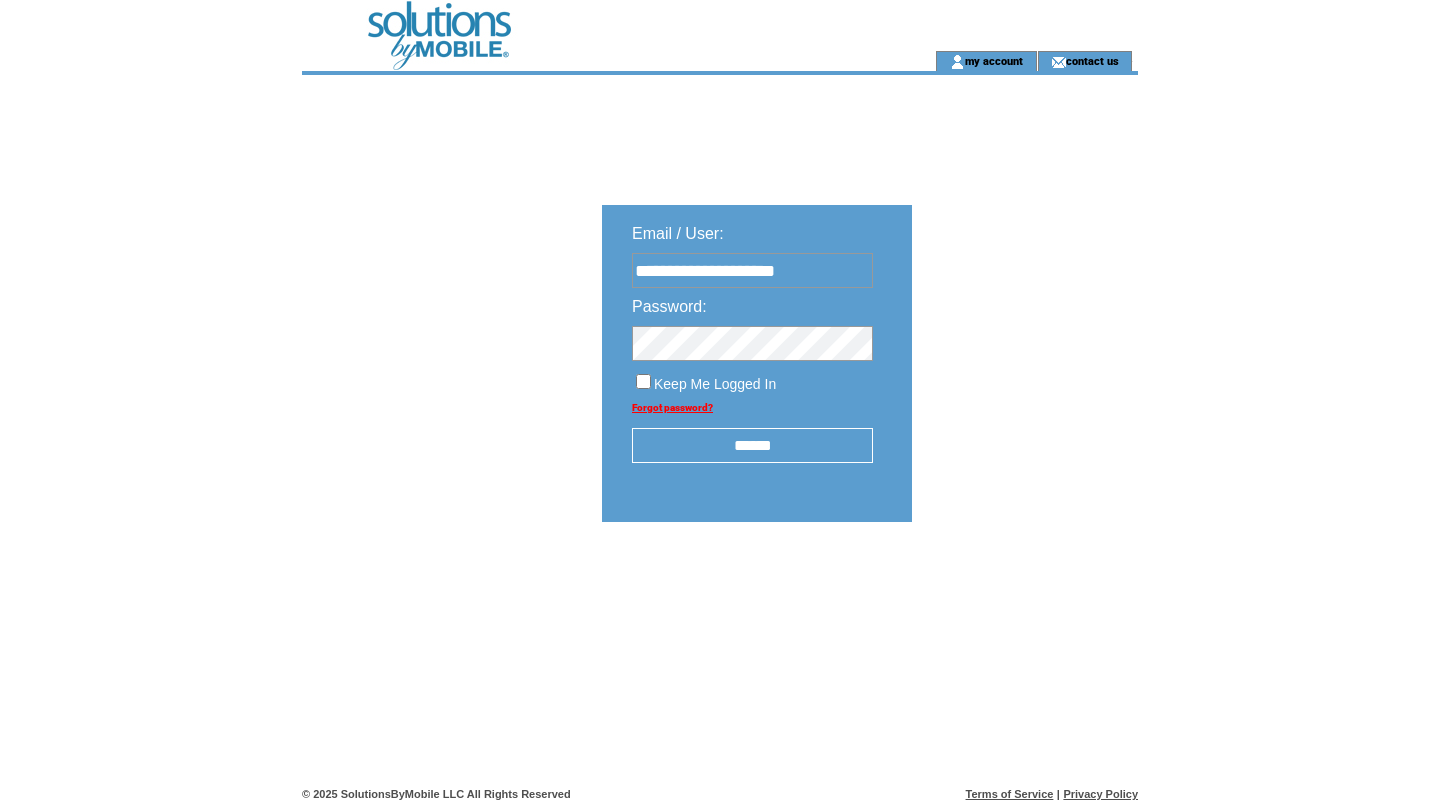 click on "******" at bounding box center [752, 445] 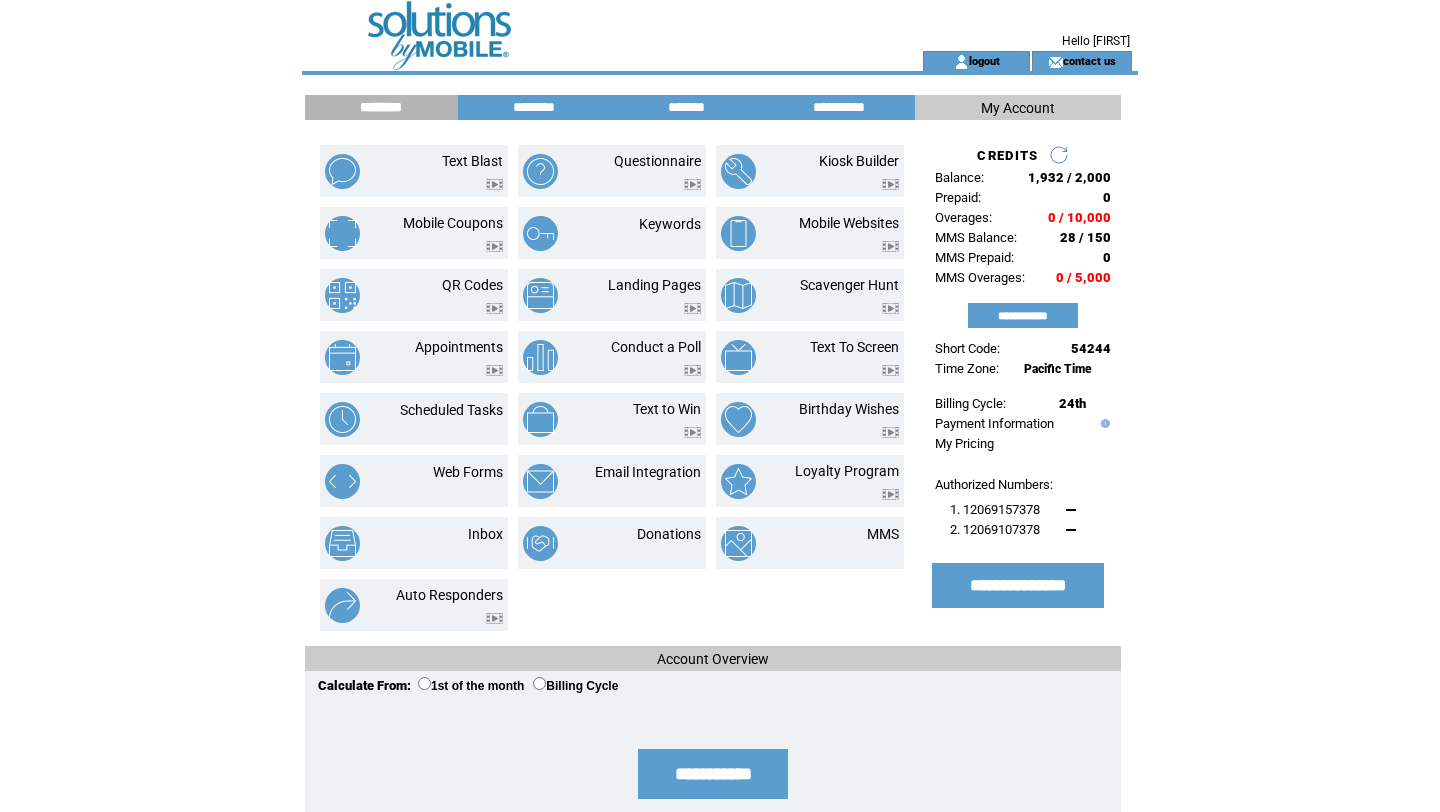scroll, scrollTop: 0, scrollLeft: 0, axis: both 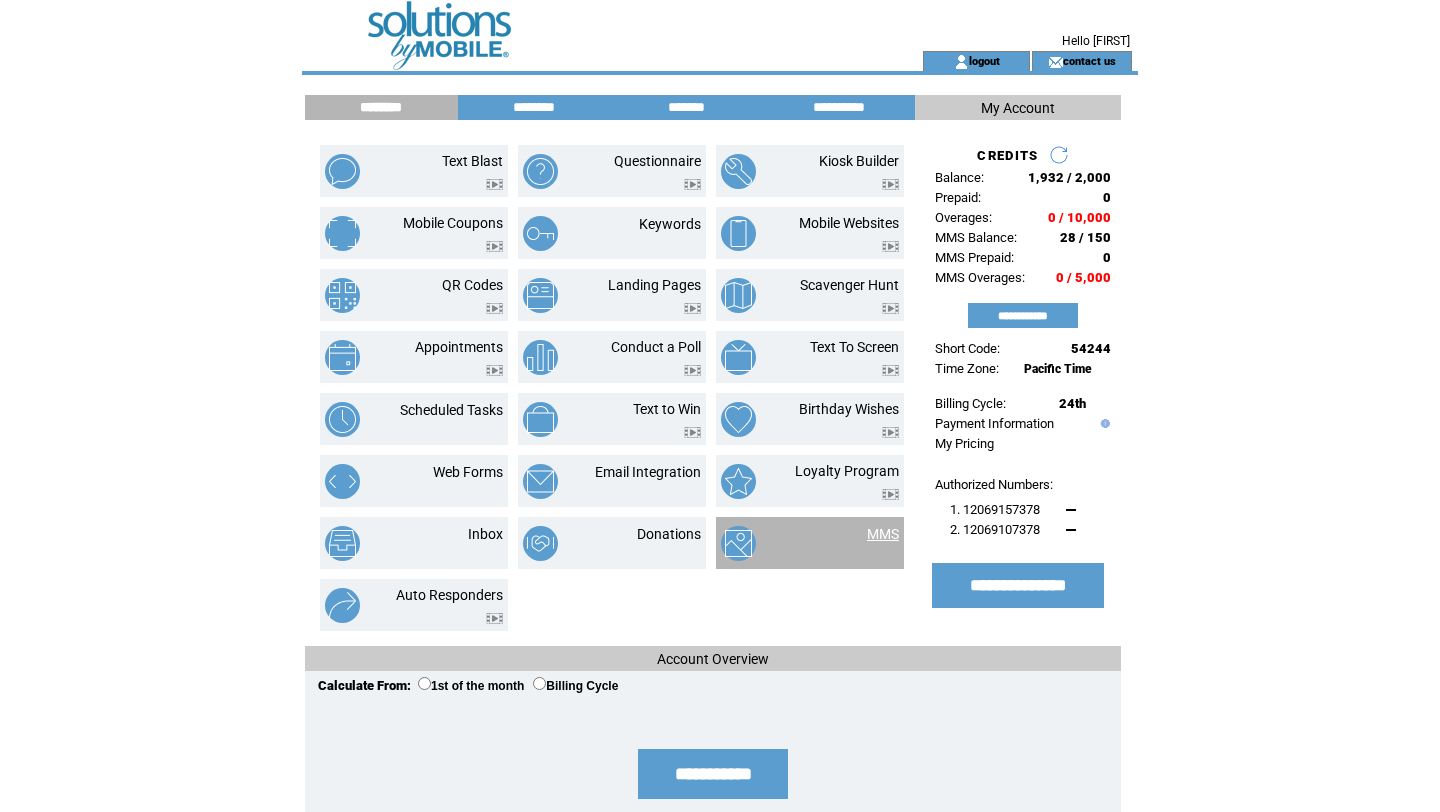 click on "MMS" at bounding box center (883, 534) 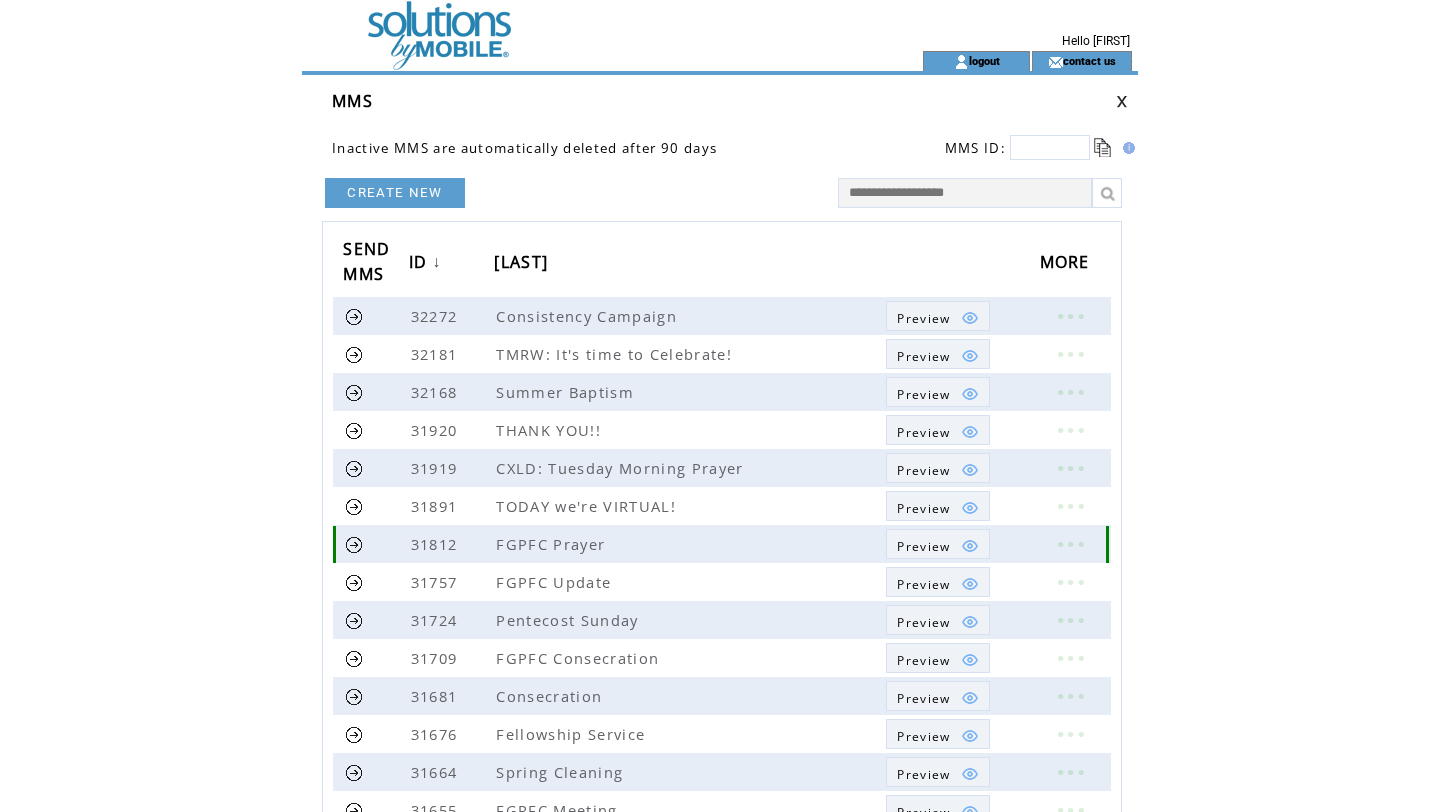 scroll, scrollTop: 0, scrollLeft: 0, axis: both 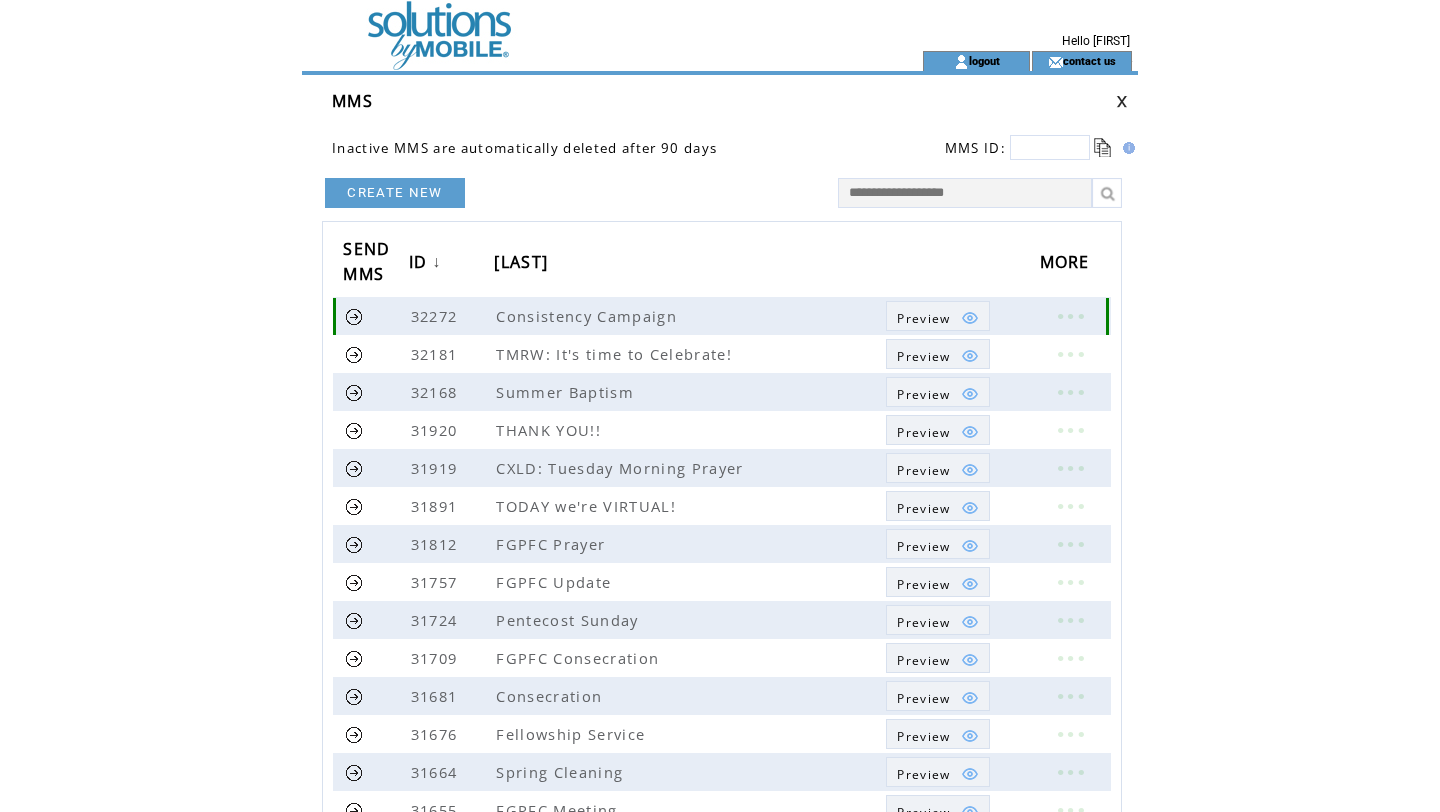 click at bounding box center (1070, 316) 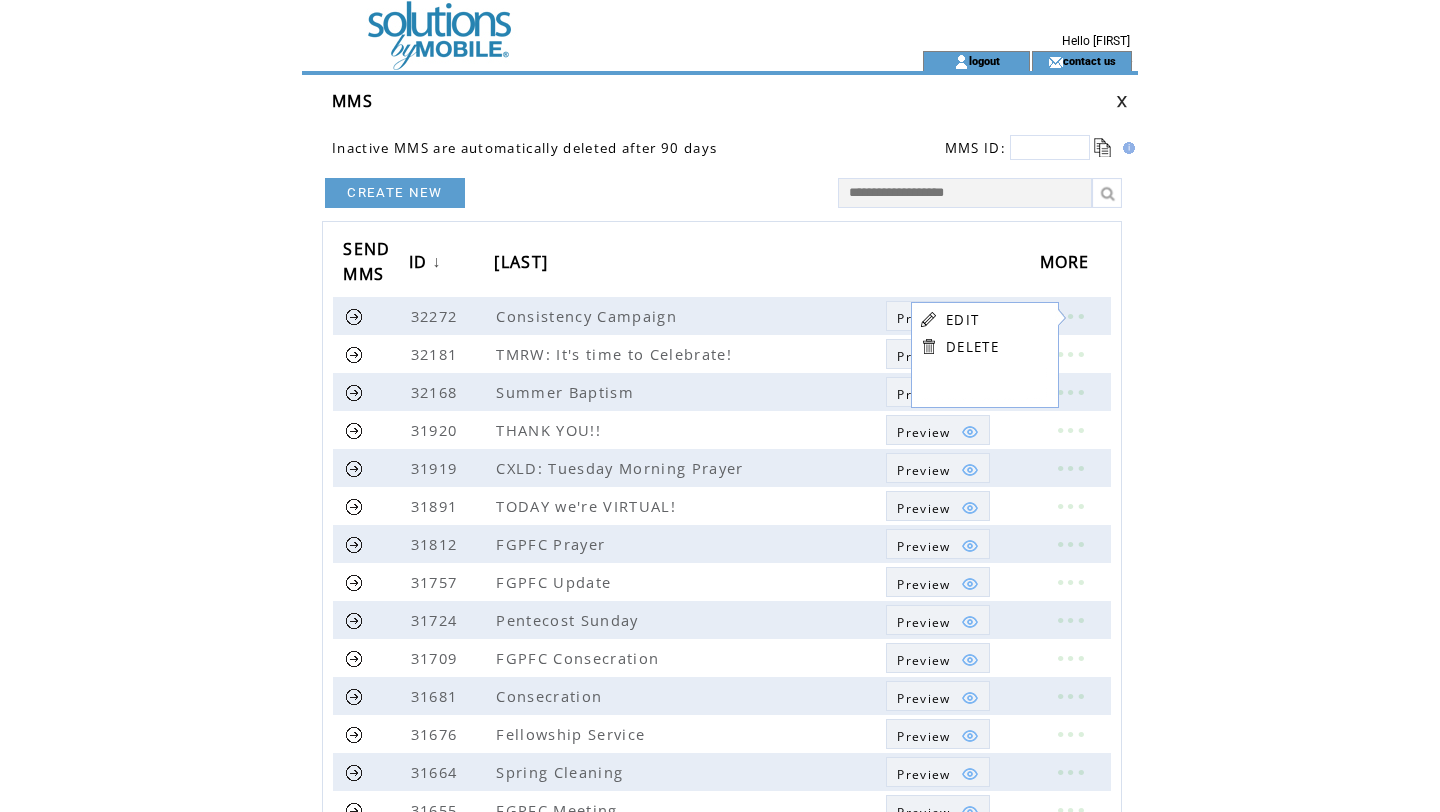 click on "EDIT" at bounding box center (962, 320) 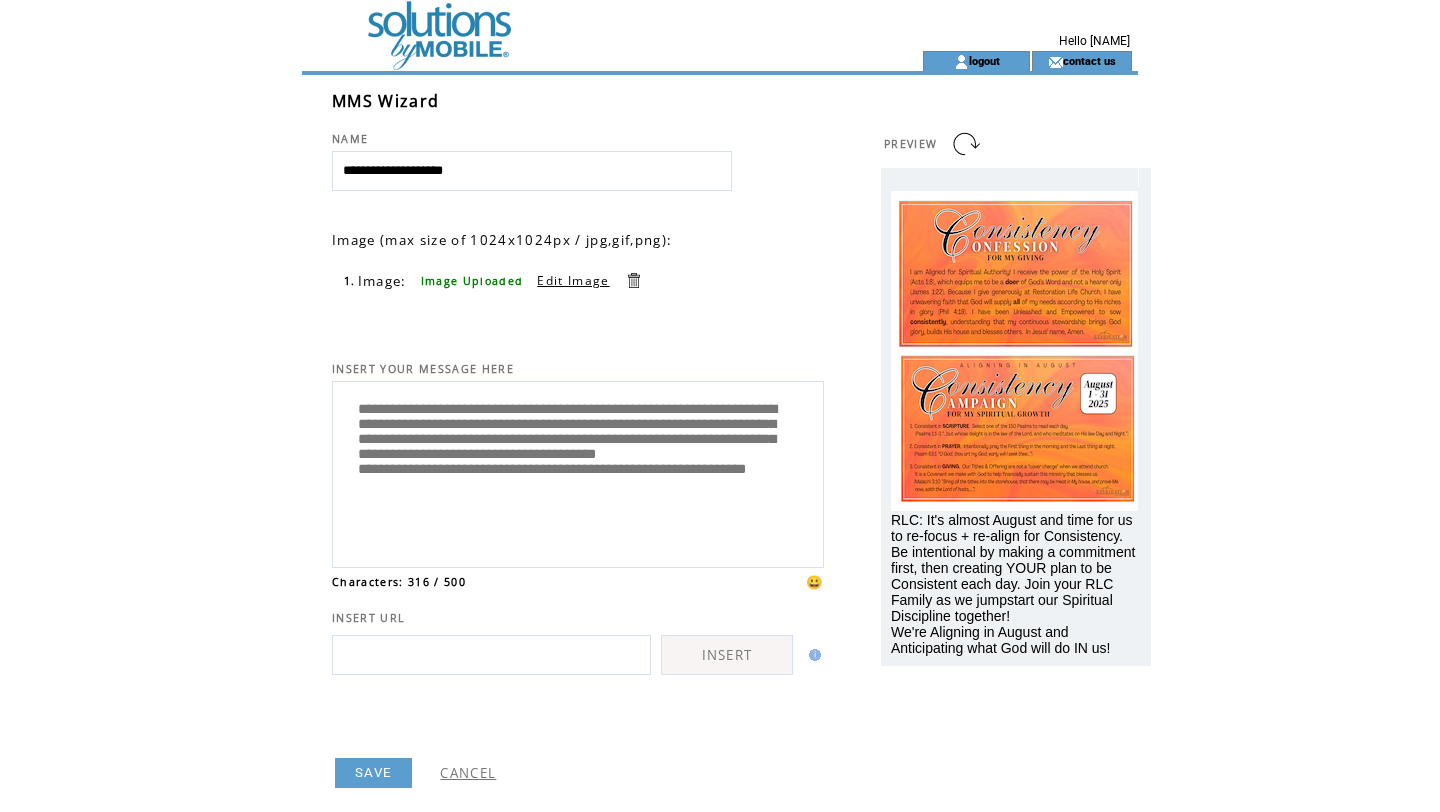 scroll, scrollTop: 0, scrollLeft: 0, axis: both 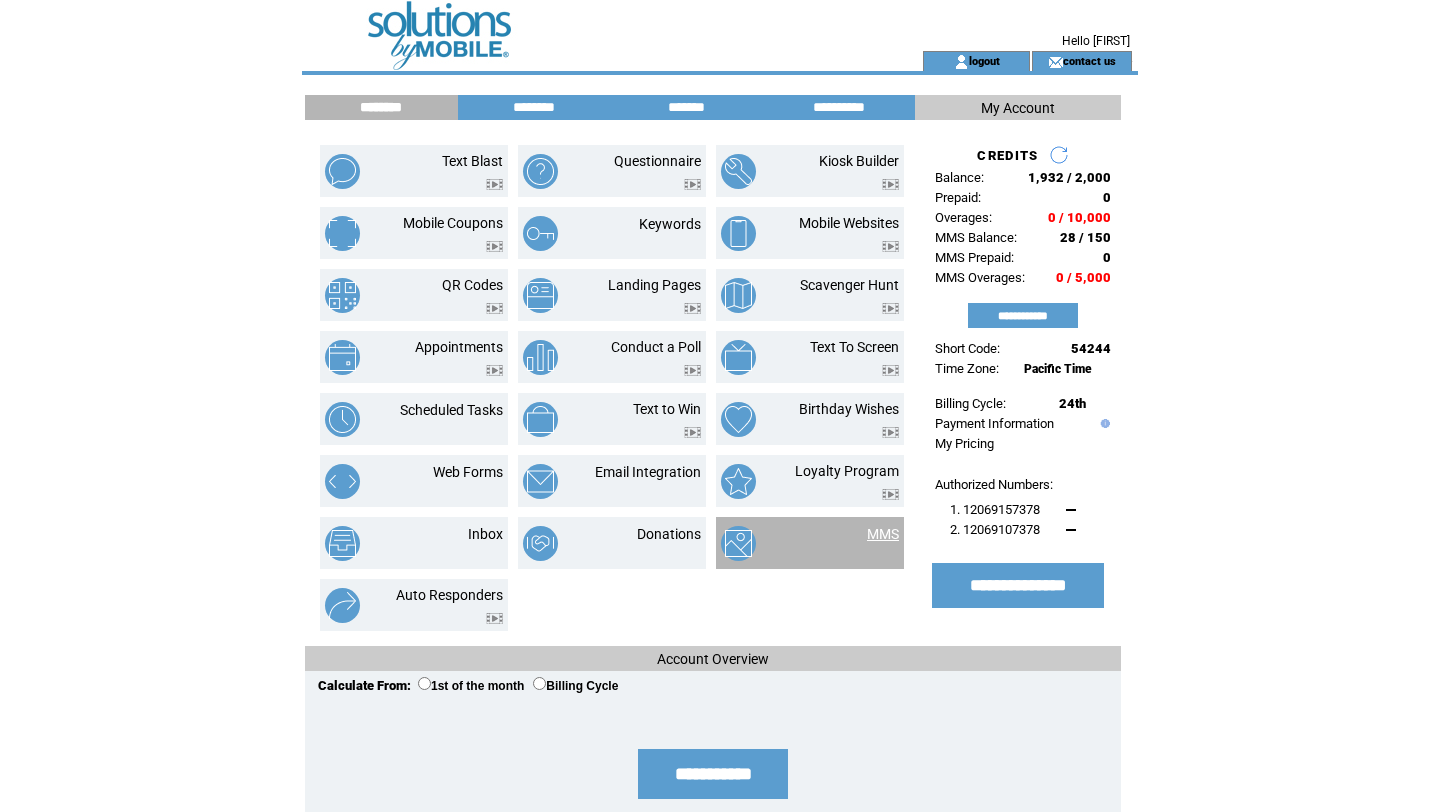 click on "MMS" at bounding box center [883, 534] 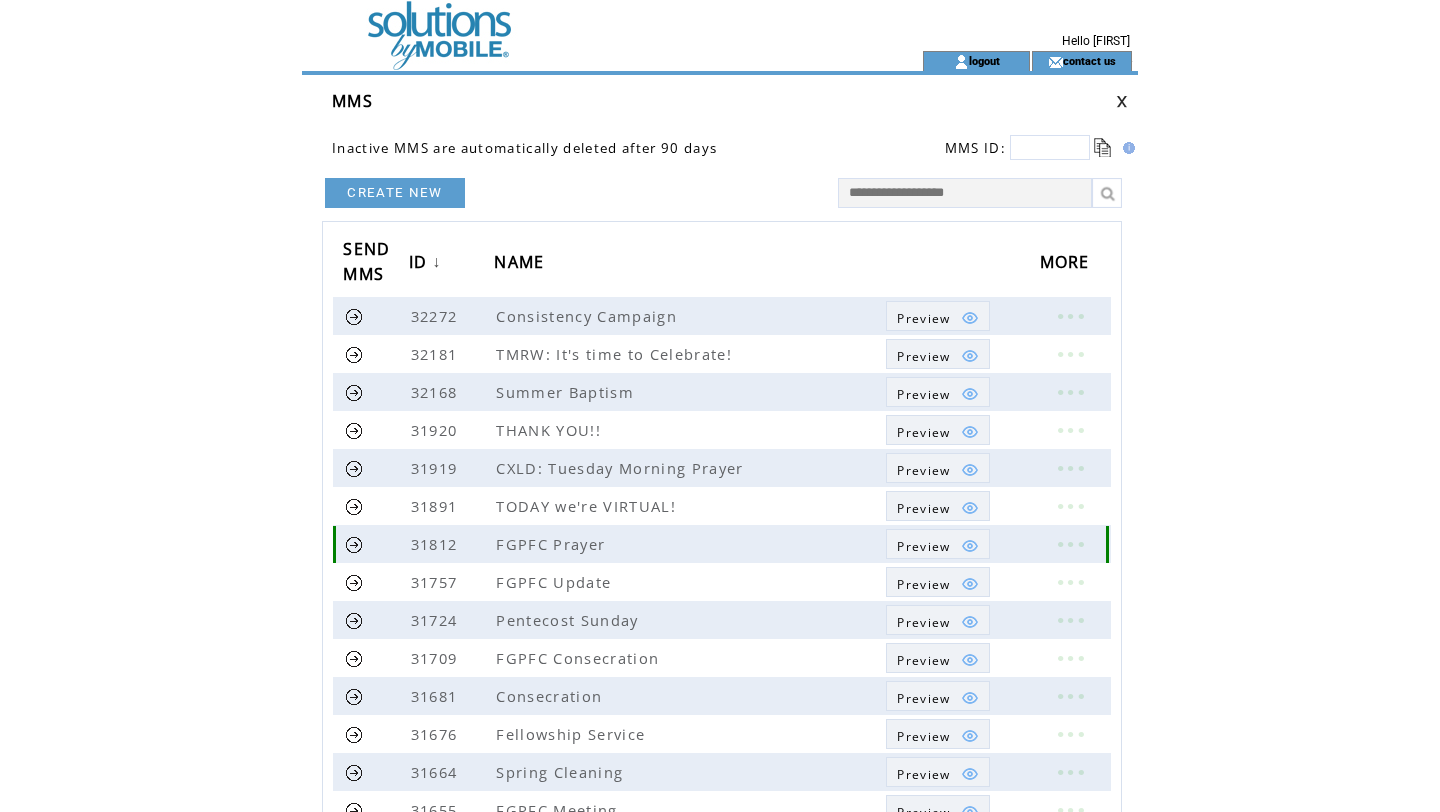 scroll, scrollTop: 0, scrollLeft: 0, axis: both 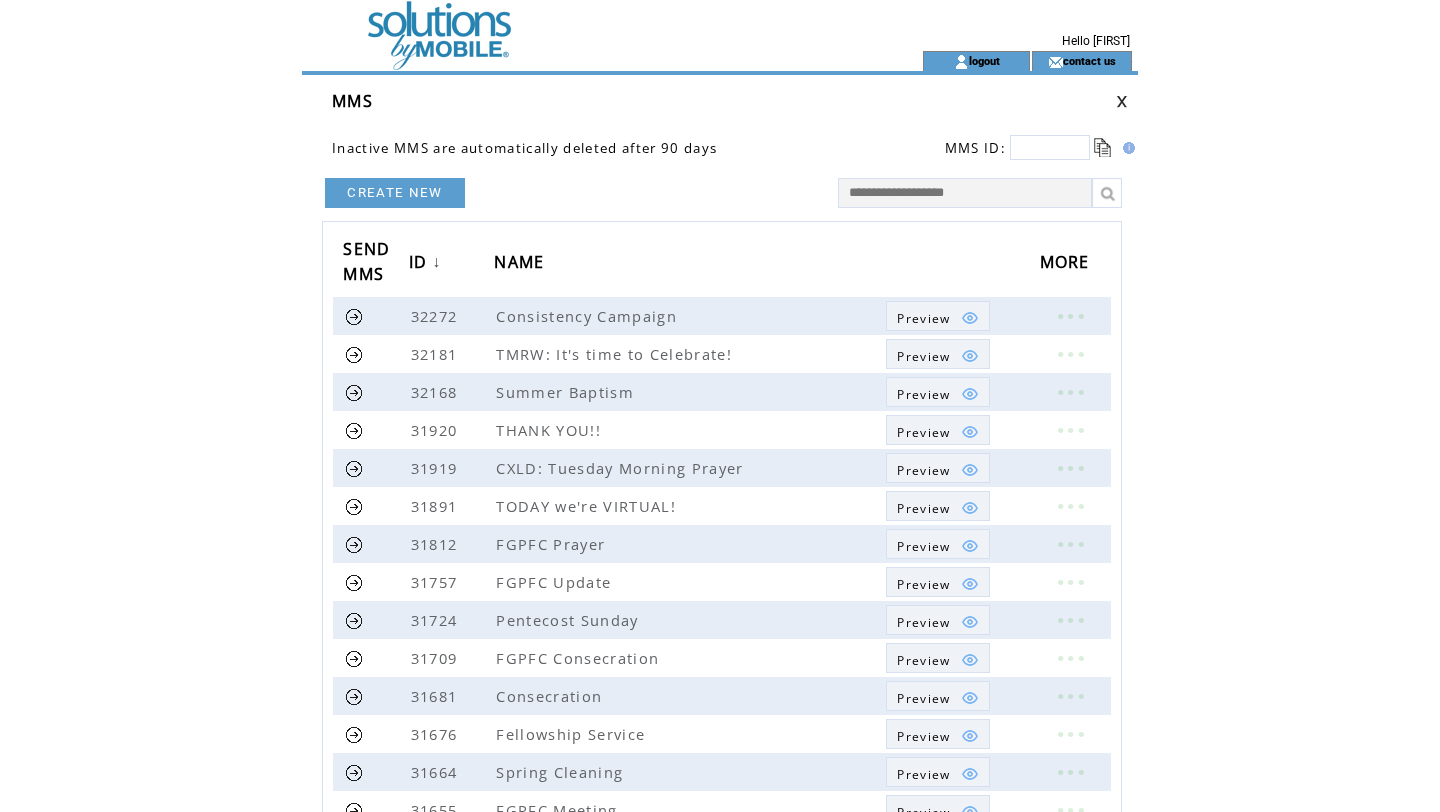click on "CREATE NEW" at bounding box center (395, 193) 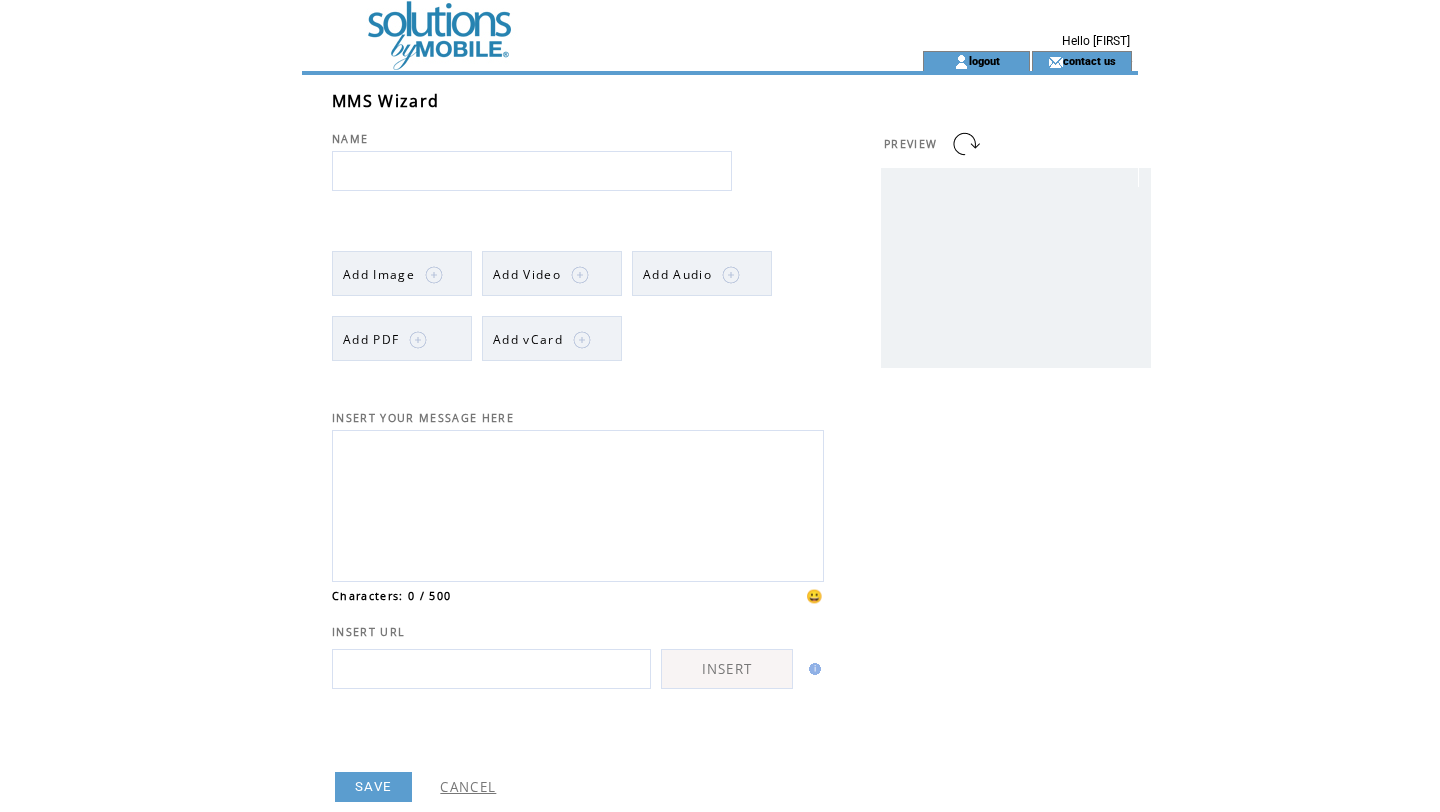 scroll, scrollTop: 0, scrollLeft: 0, axis: both 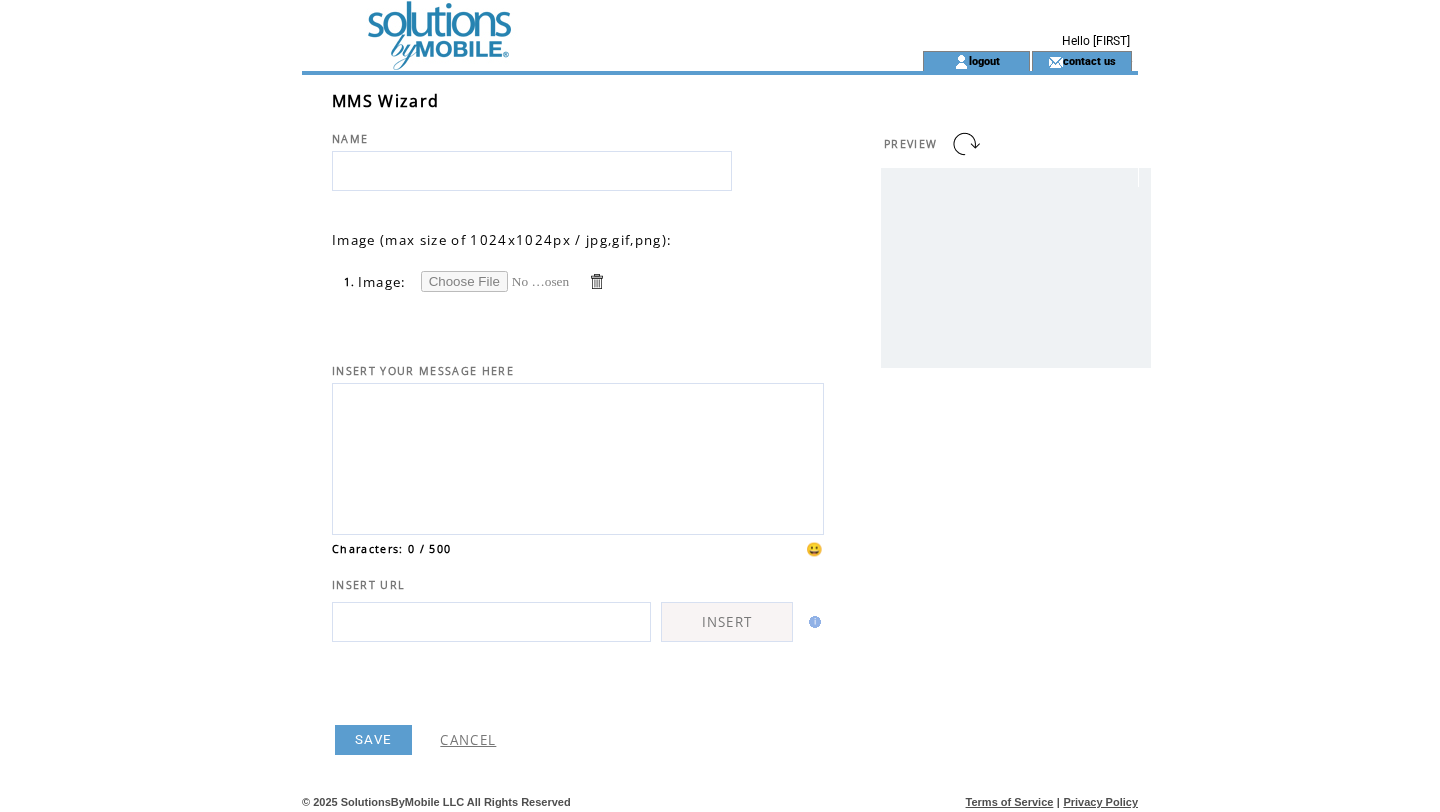 click at bounding box center (496, 281) 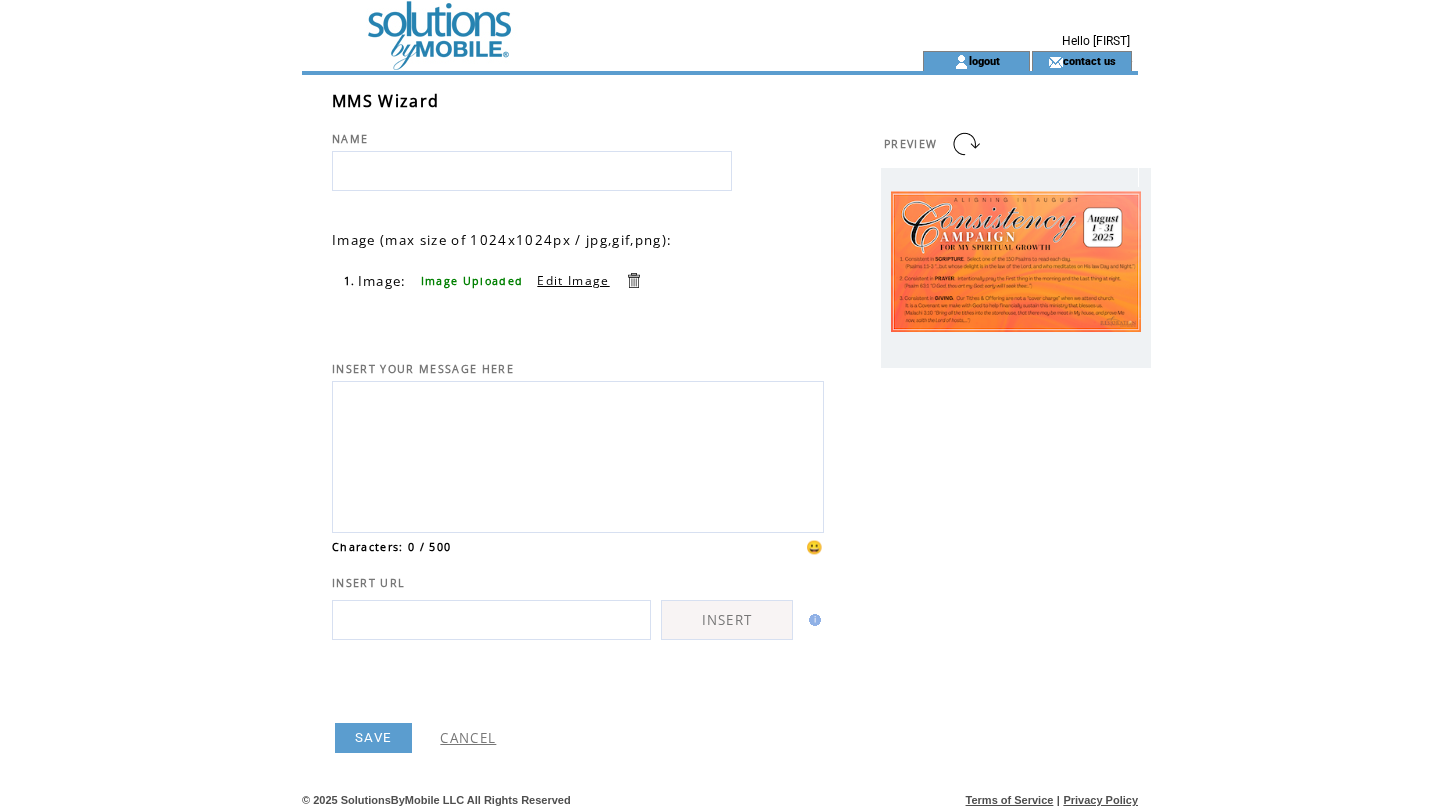 scroll, scrollTop: 0, scrollLeft: 0, axis: both 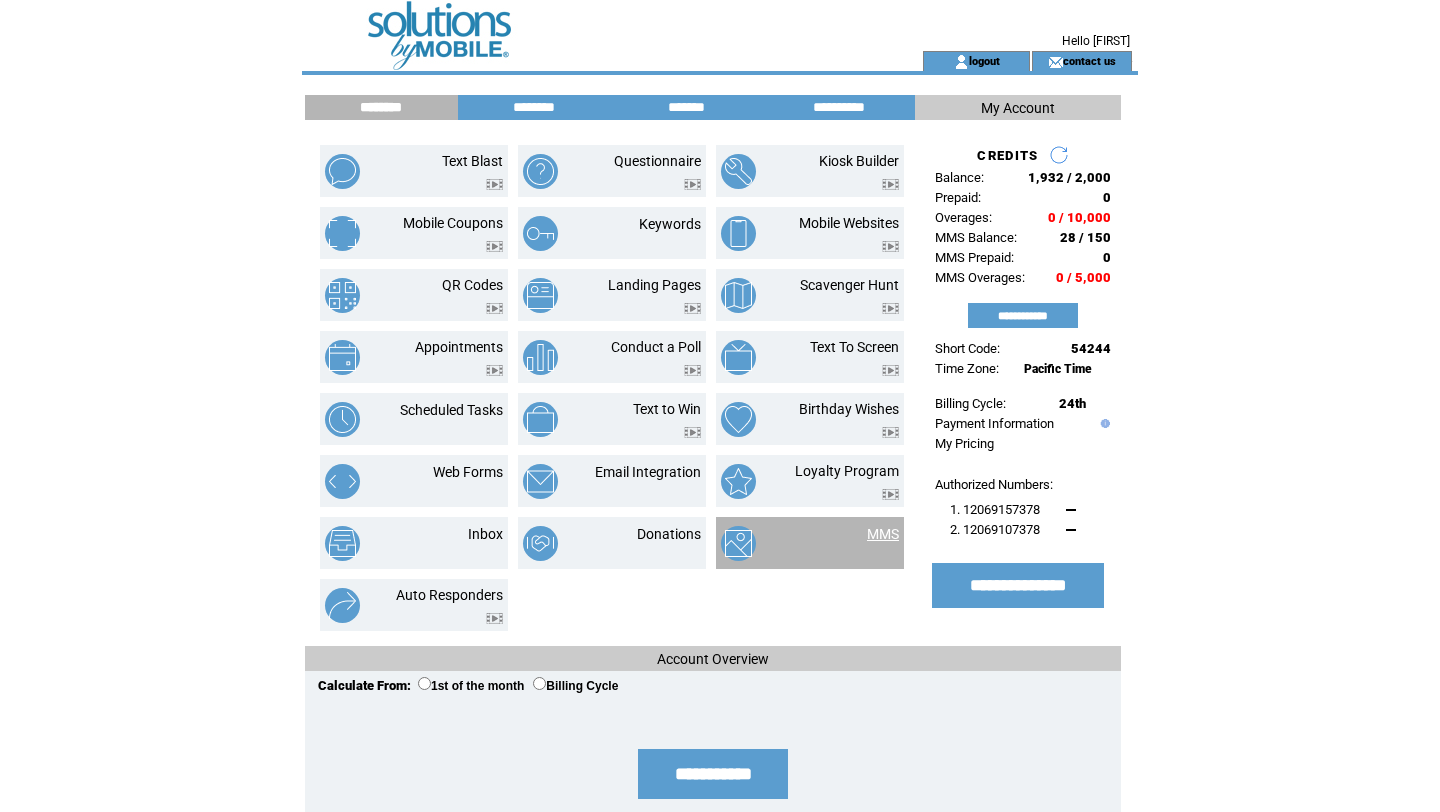 click on "MMS" at bounding box center (883, 534) 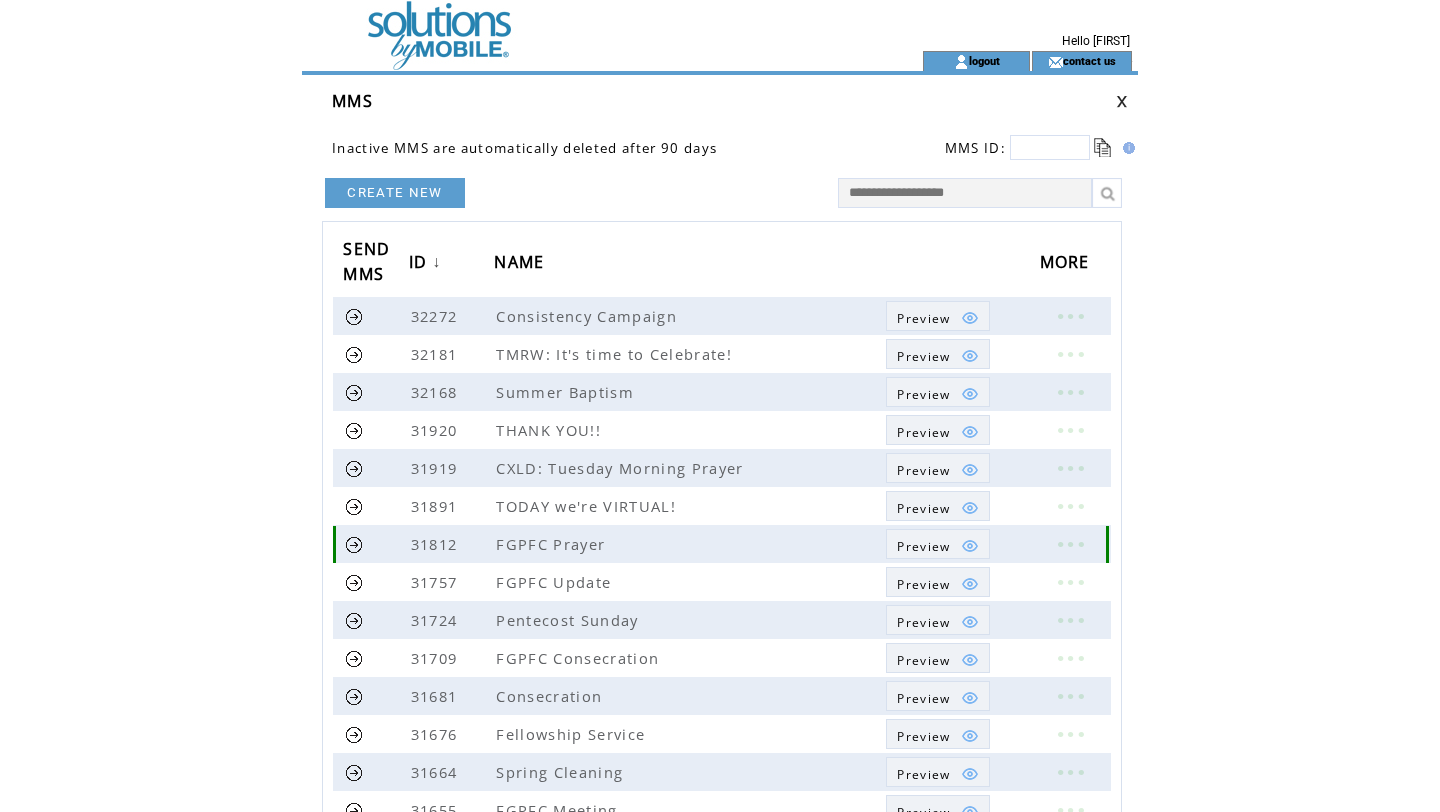 scroll, scrollTop: 0, scrollLeft: 0, axis: both 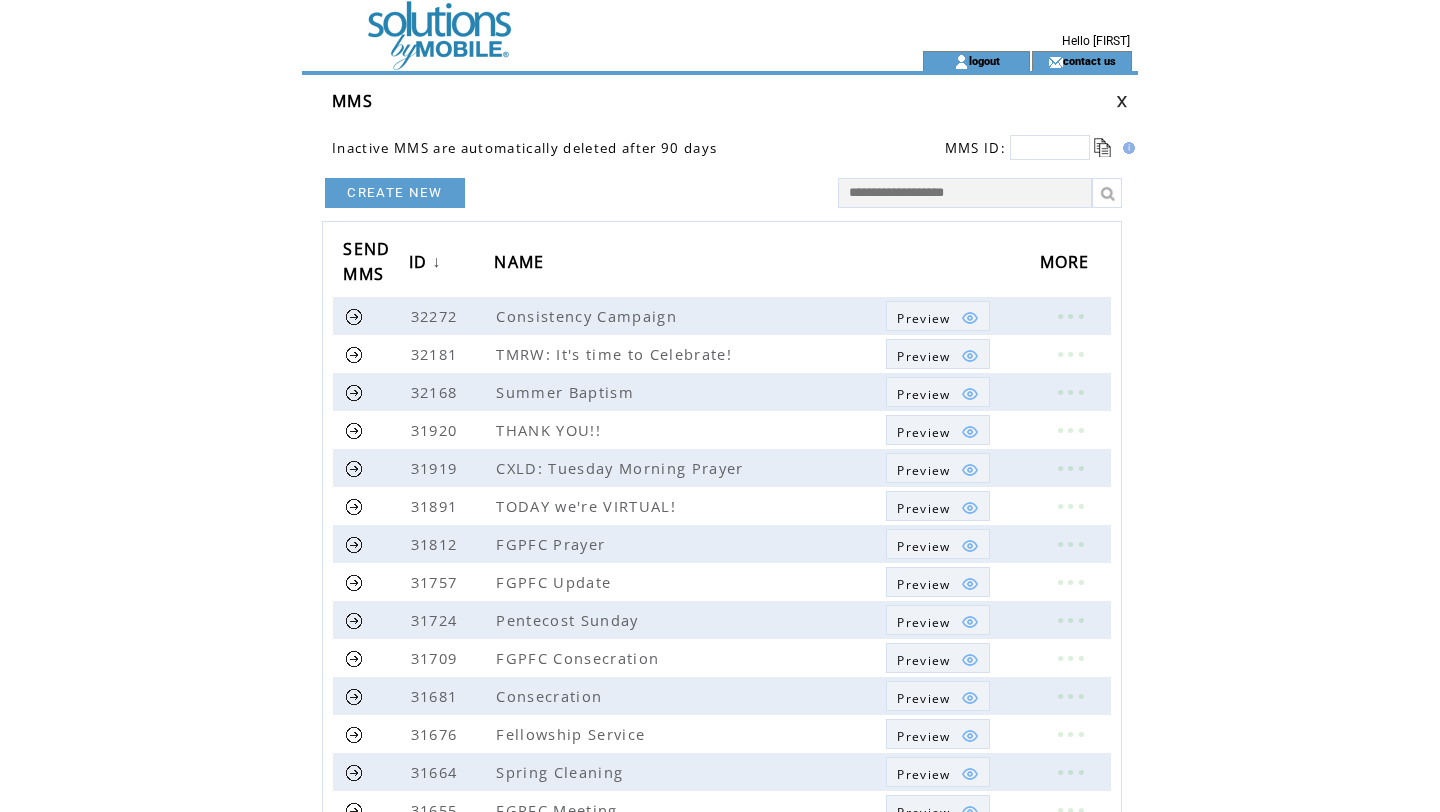 click on "CREATE NEW" at bounding box center [395, 193] 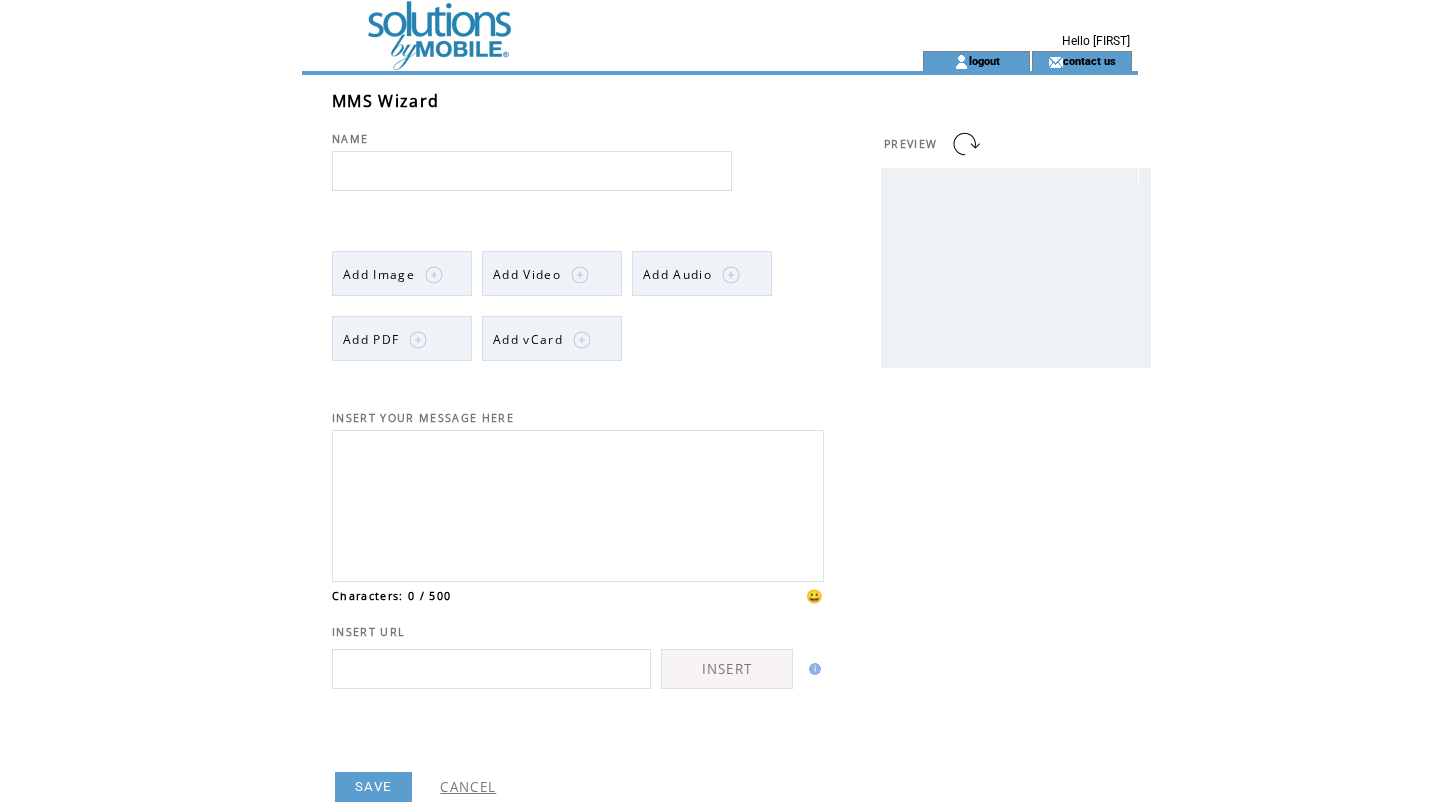 scroll, scrollTop: 0, scrollLeft: 0, axis: both 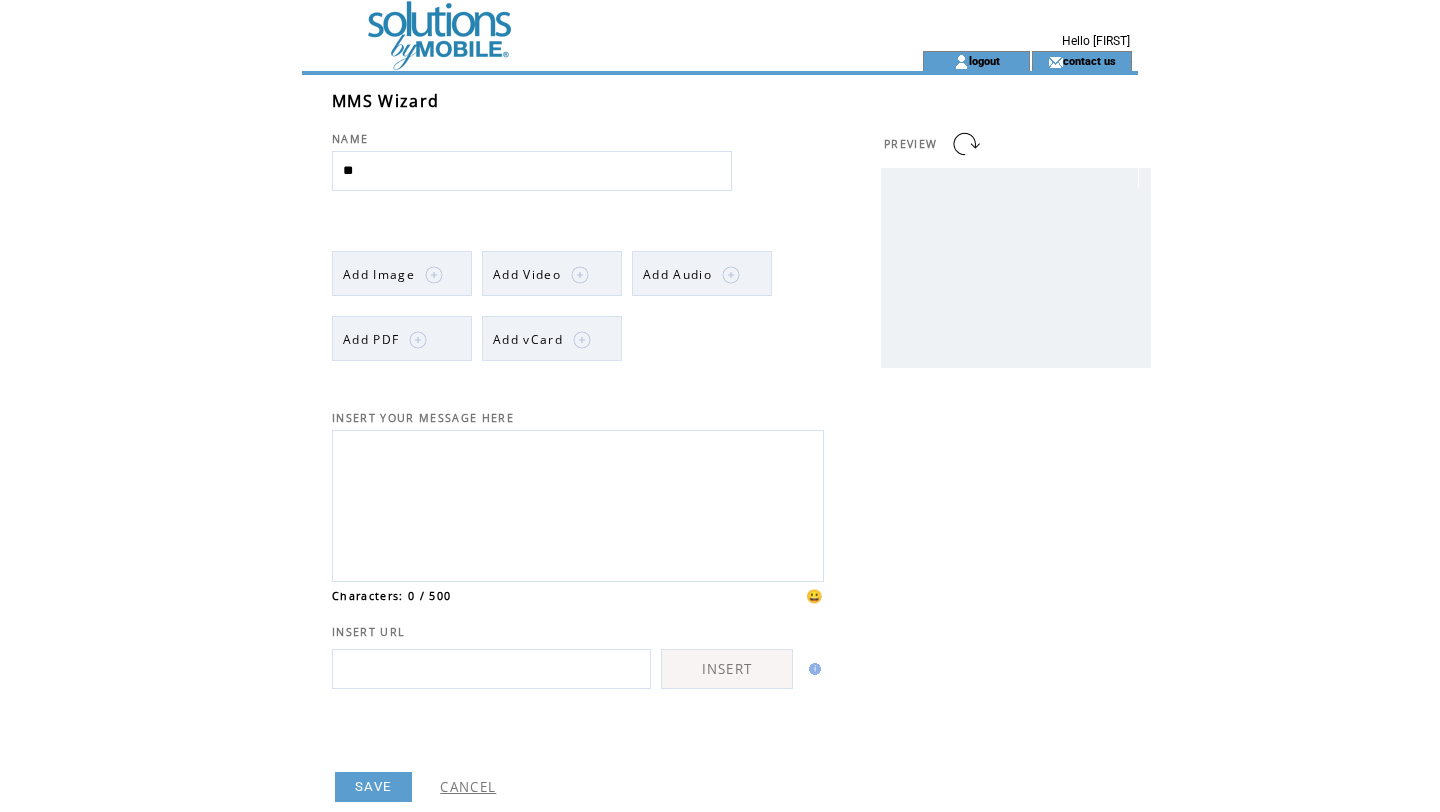 type on "*" 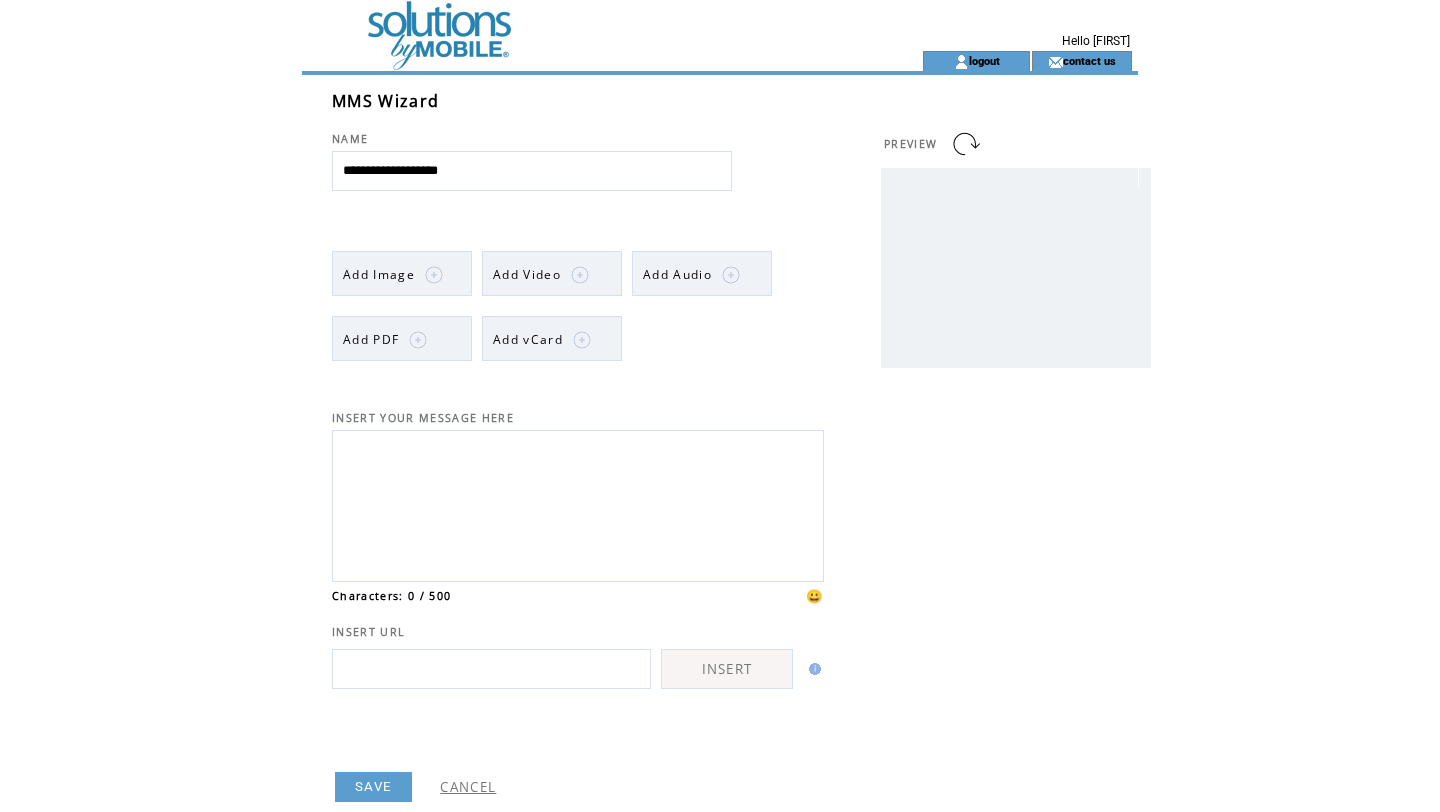 type on "**********" 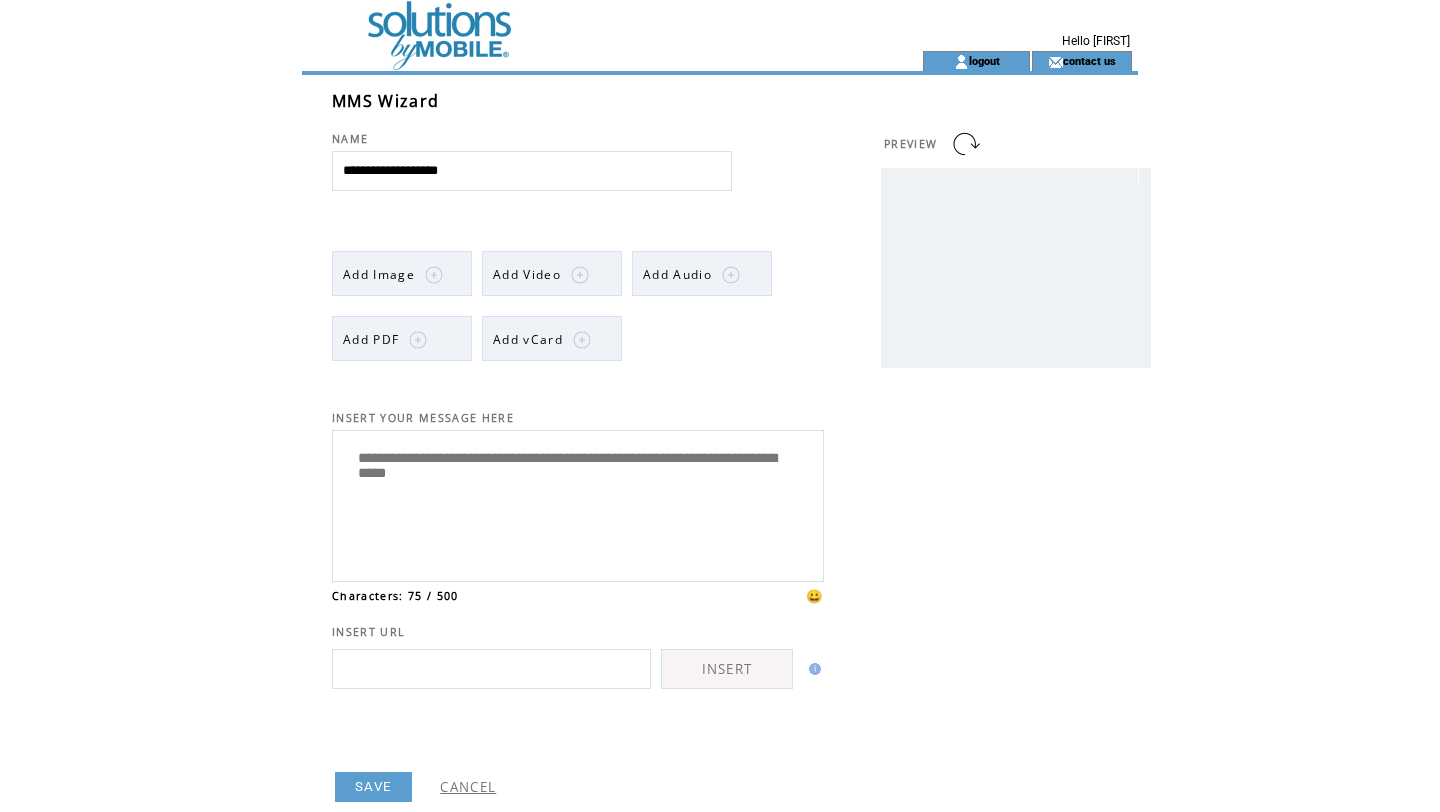 type on "**********" 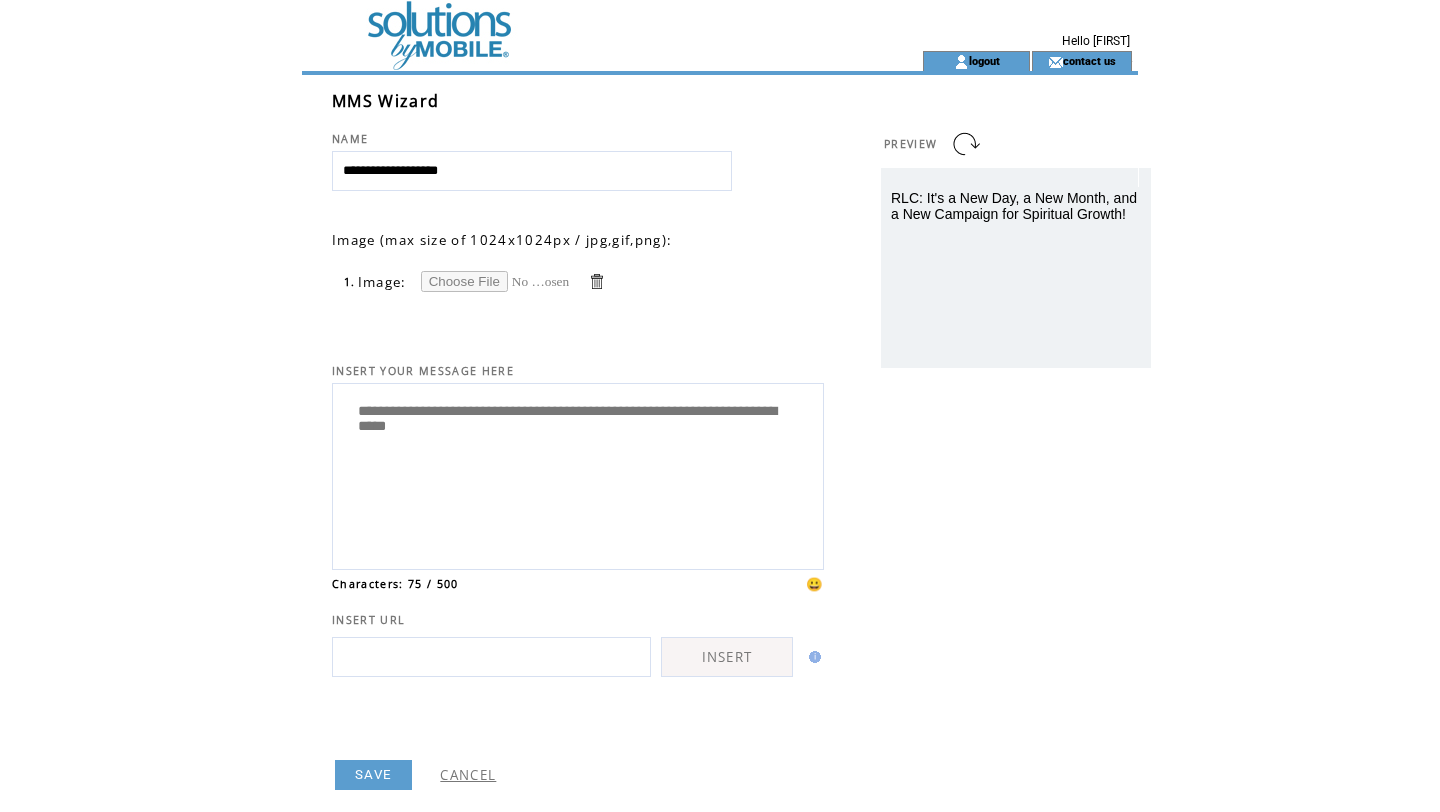 scroll, scrollTop: 0, scrollLeft: 0, axis: both 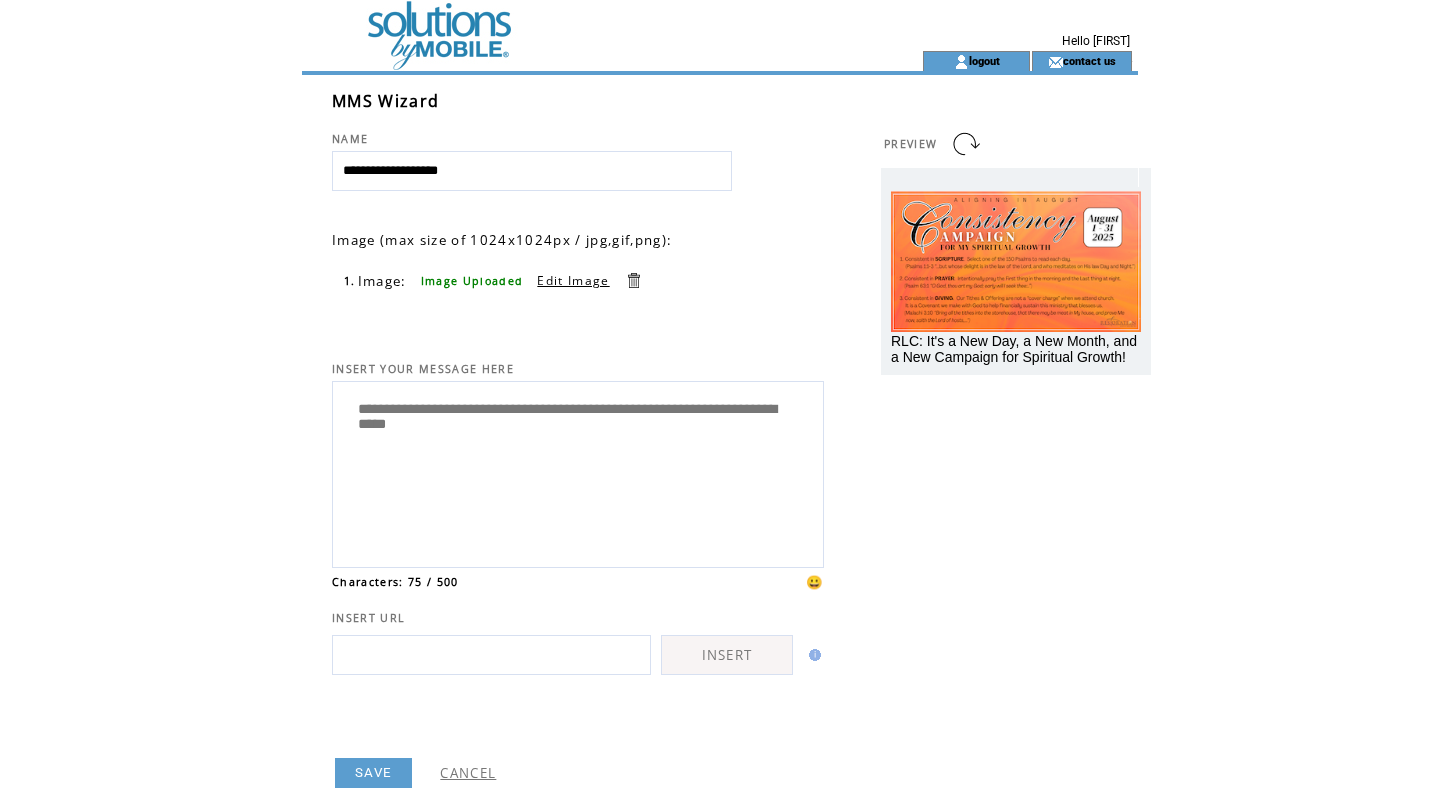 click on "**********" at bounding box center [578, 472] 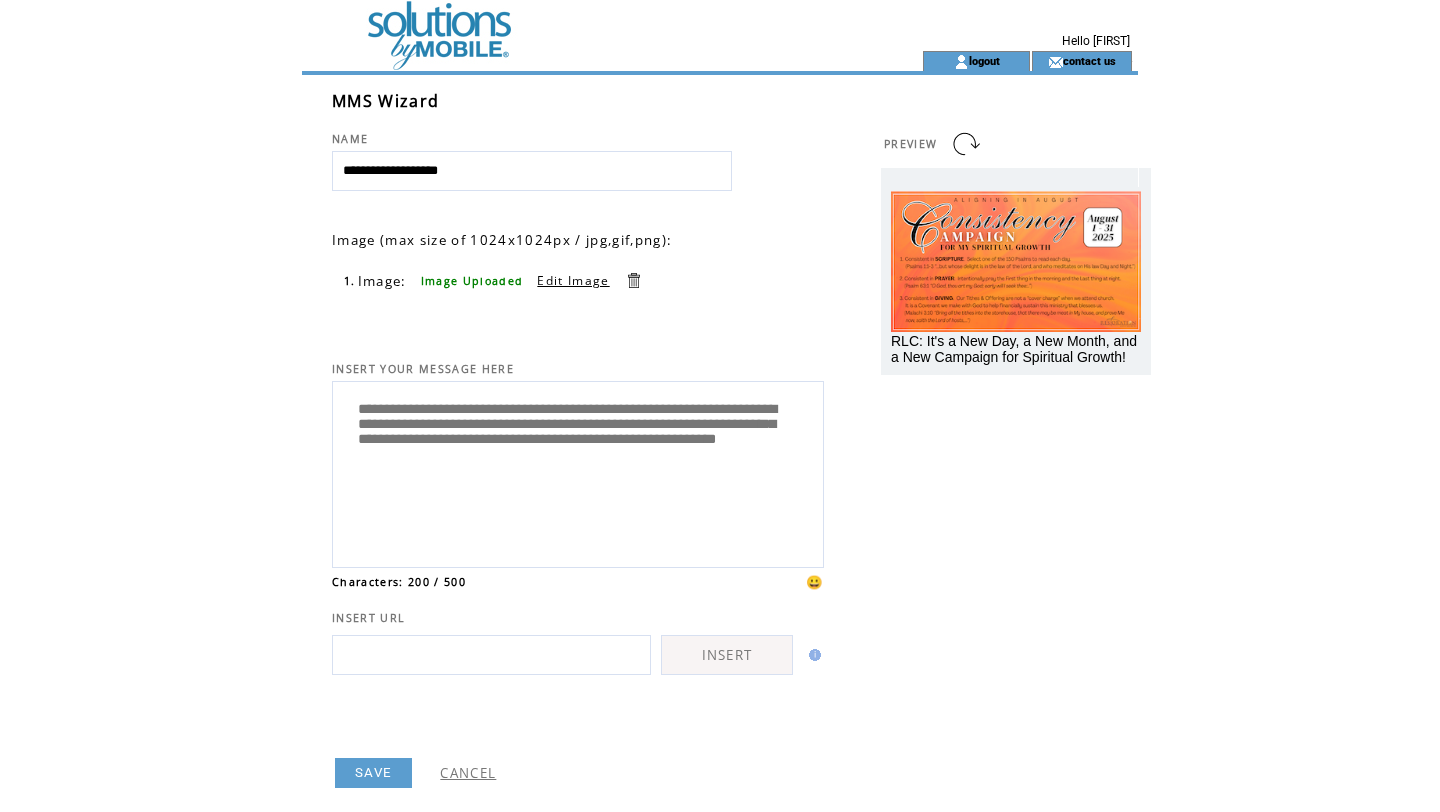 click on "**********" at bounding box center [578, 472] 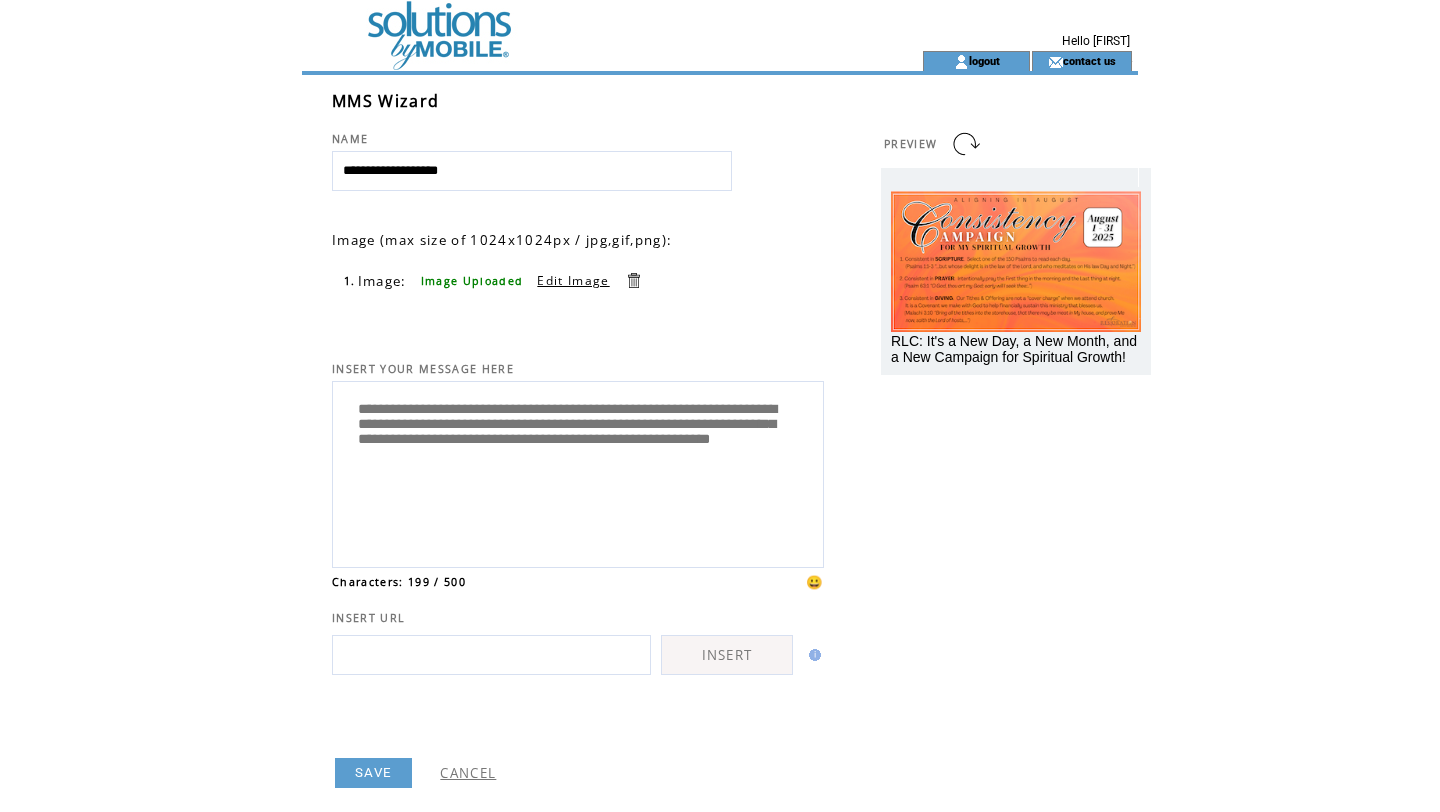 click on "**********" at bounding box center [578, 472] 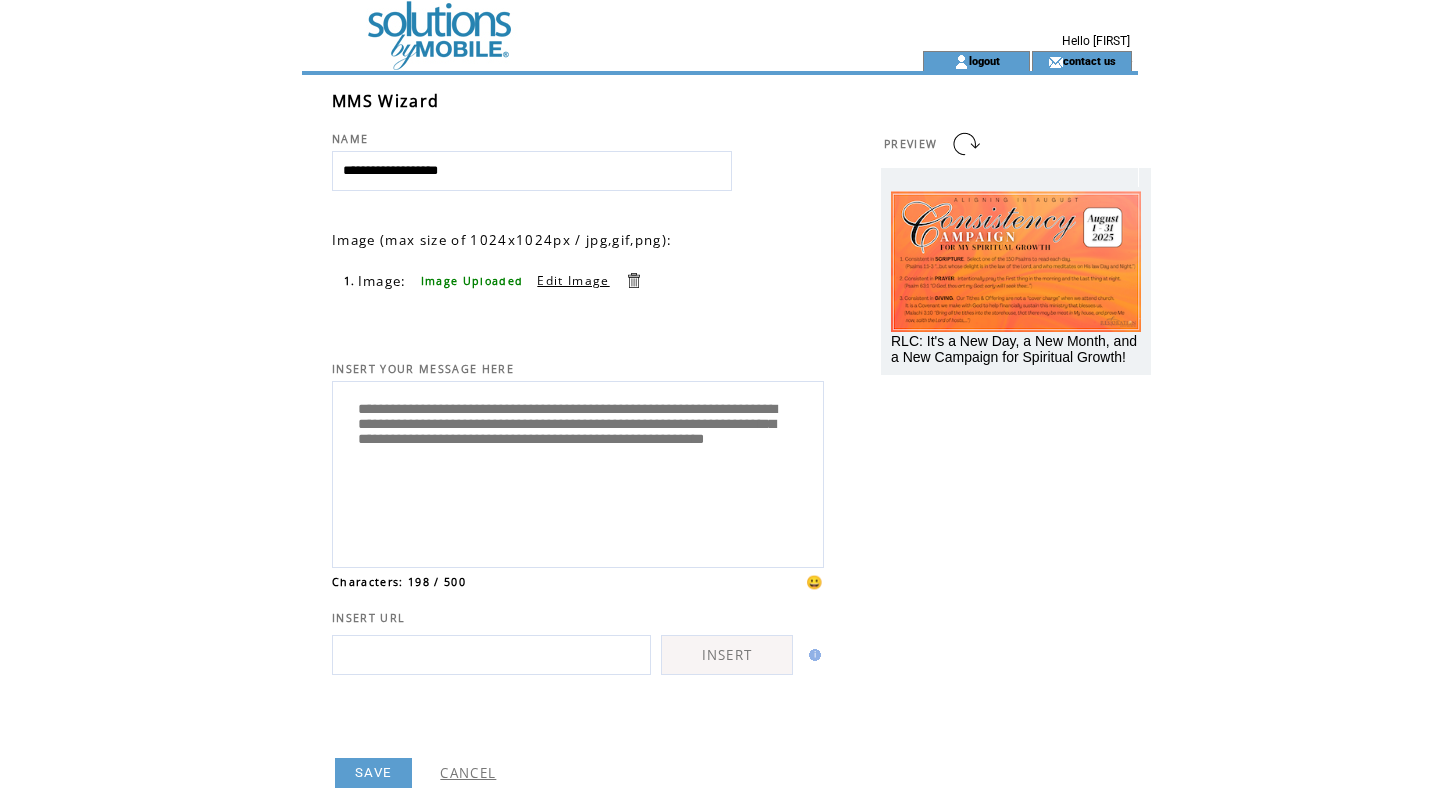 click on "**********" at bounding box center (578, 472) 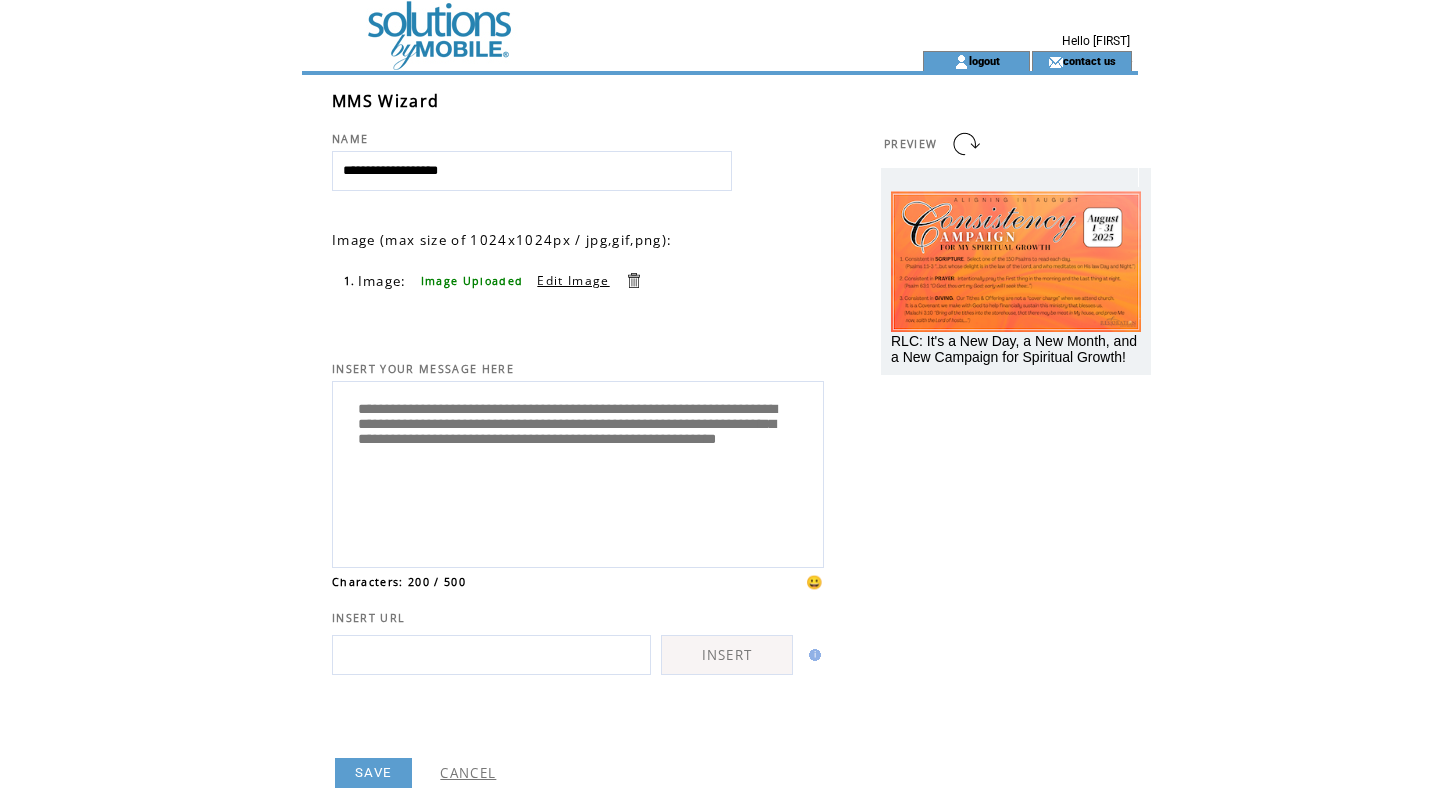 click on "**********" at bounding box center [578, 472] 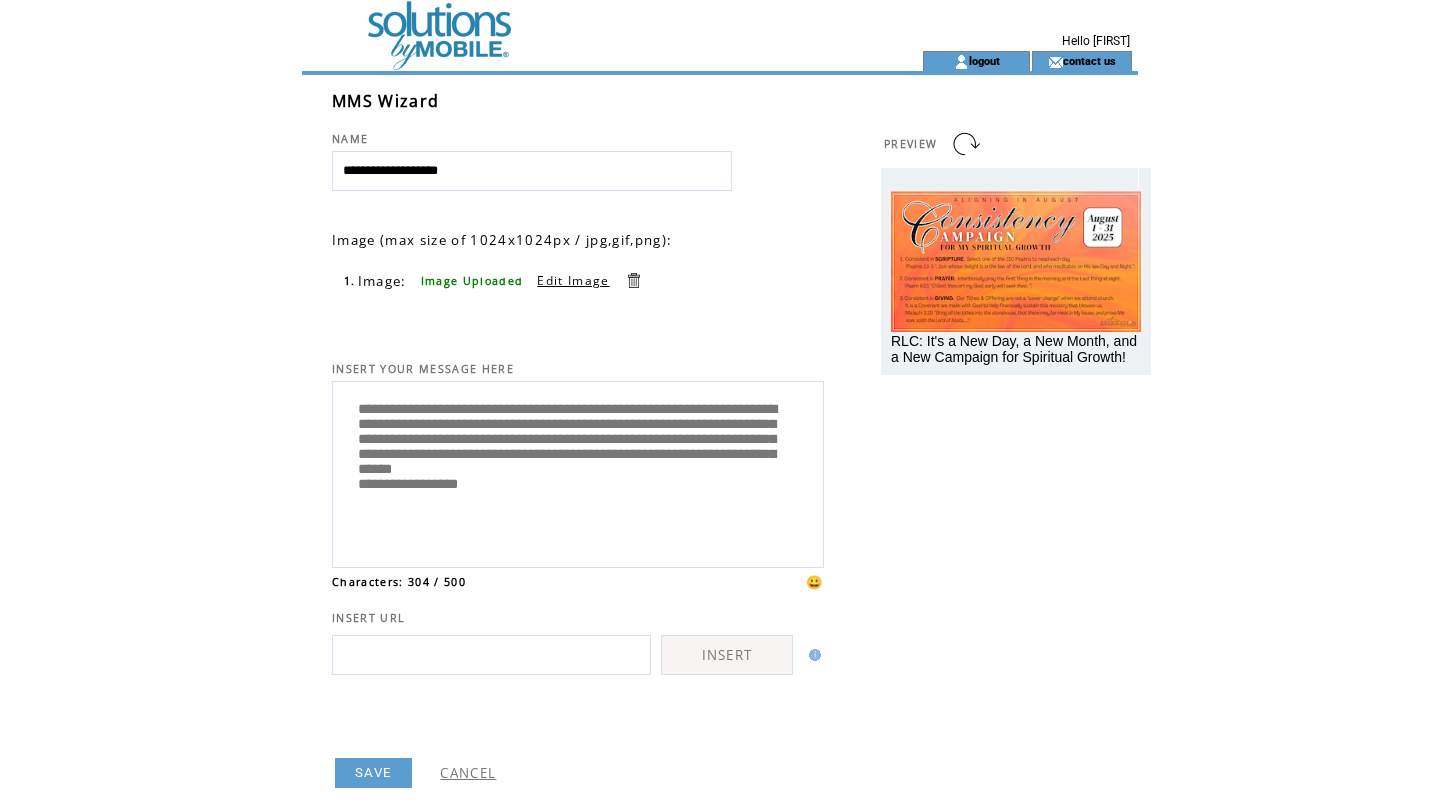 click on "**********" at bounding box center (578, 472) 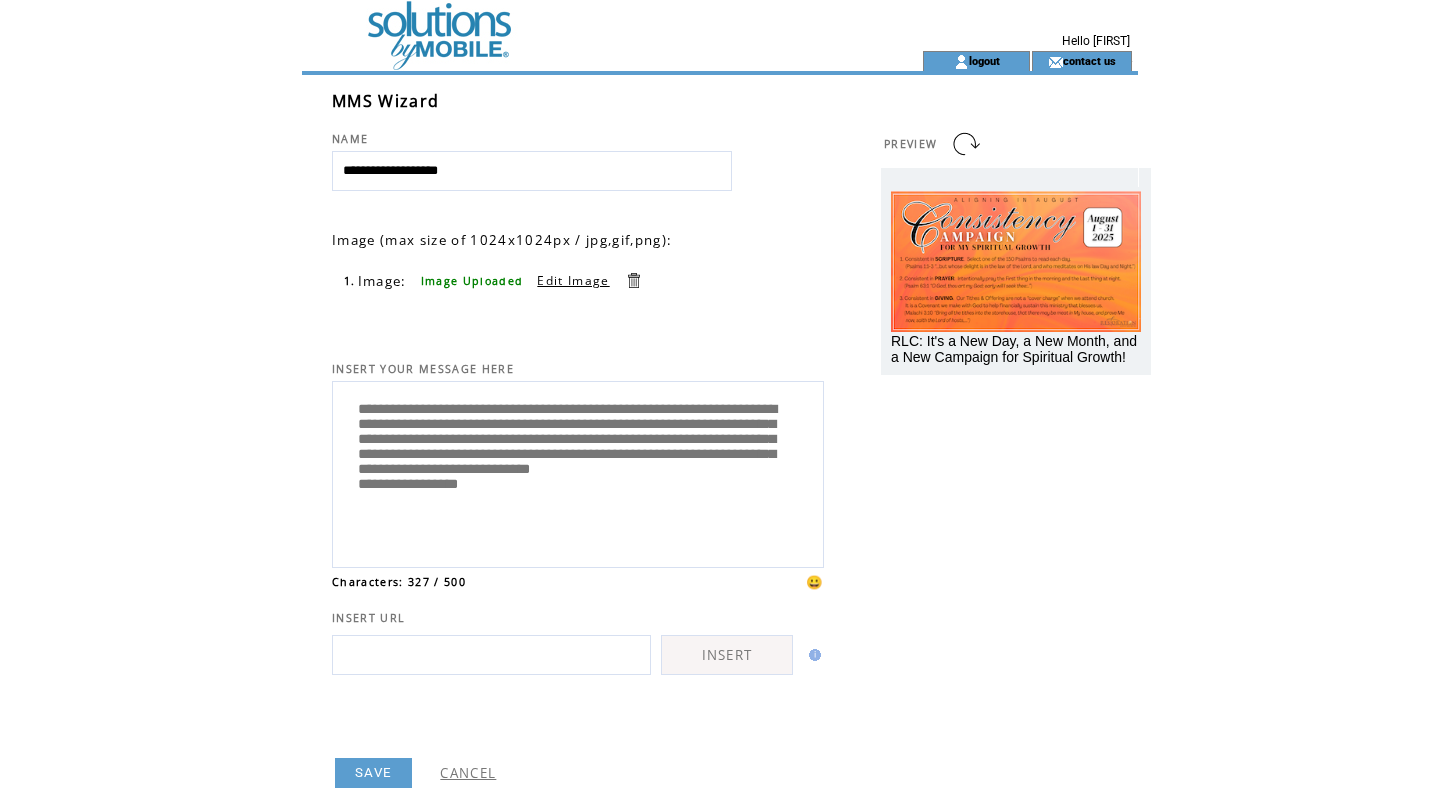 click on "**********" at bounding box center [578, 472] 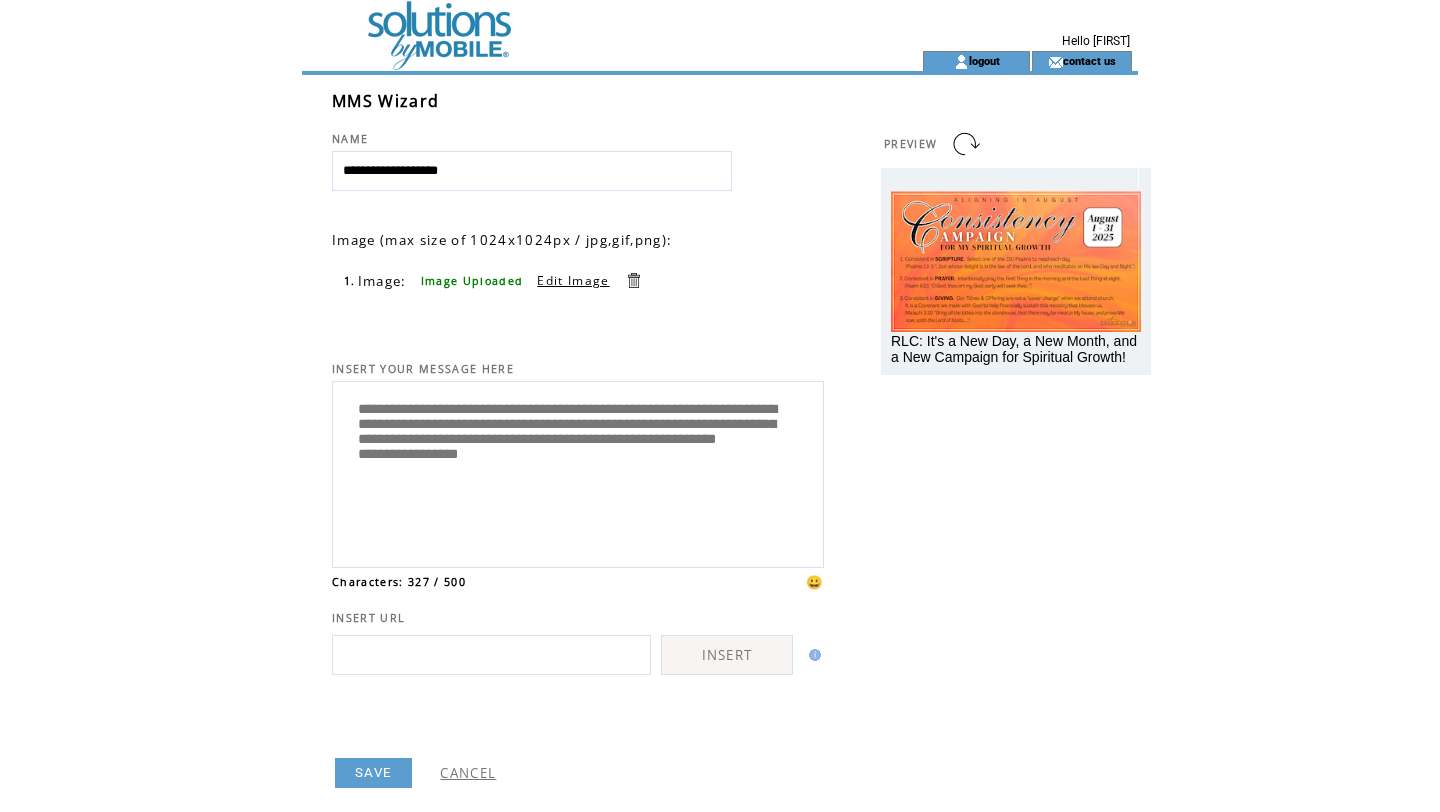 click on "**********" at bounding box center [578, 472] 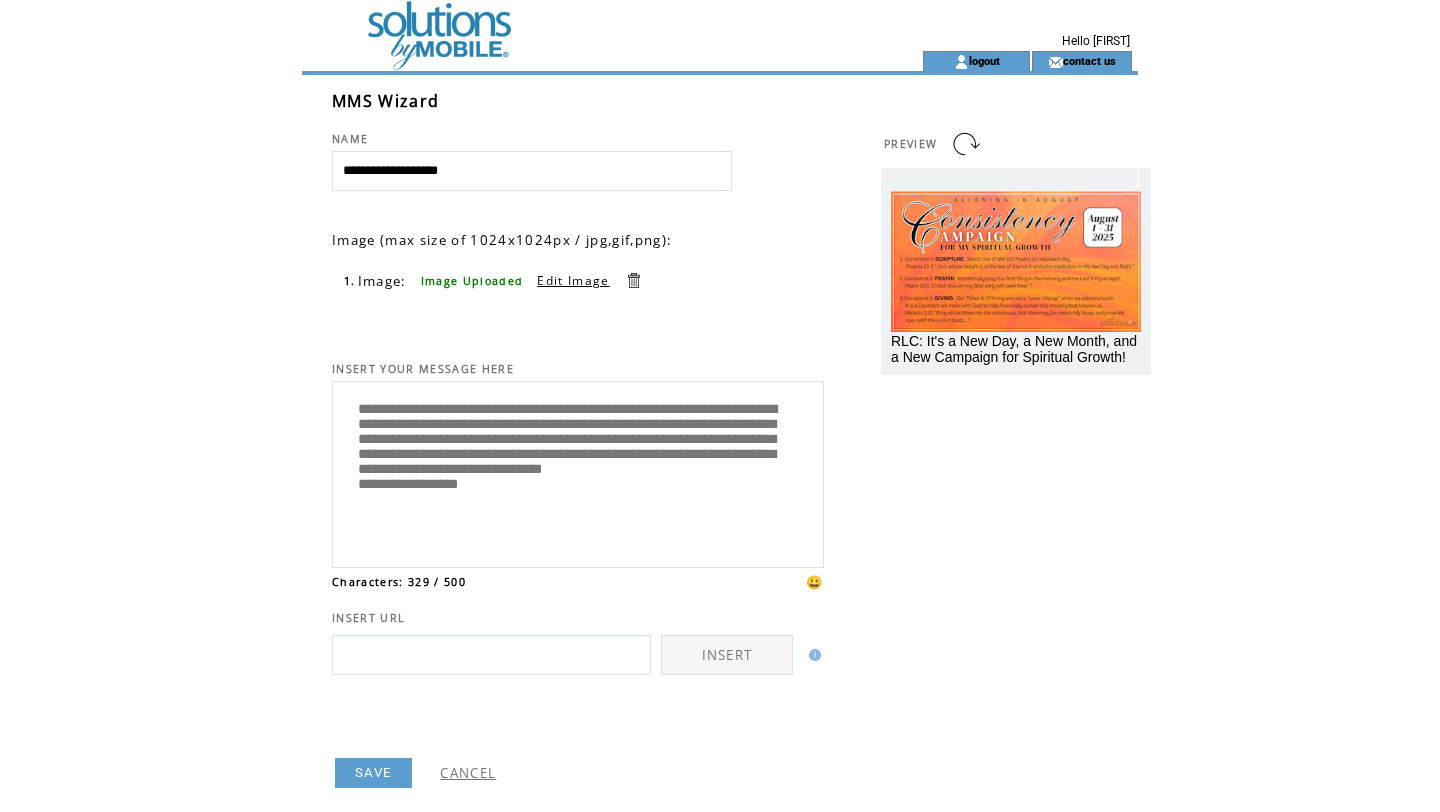 click on "**********" at bounding box center [578, 472] 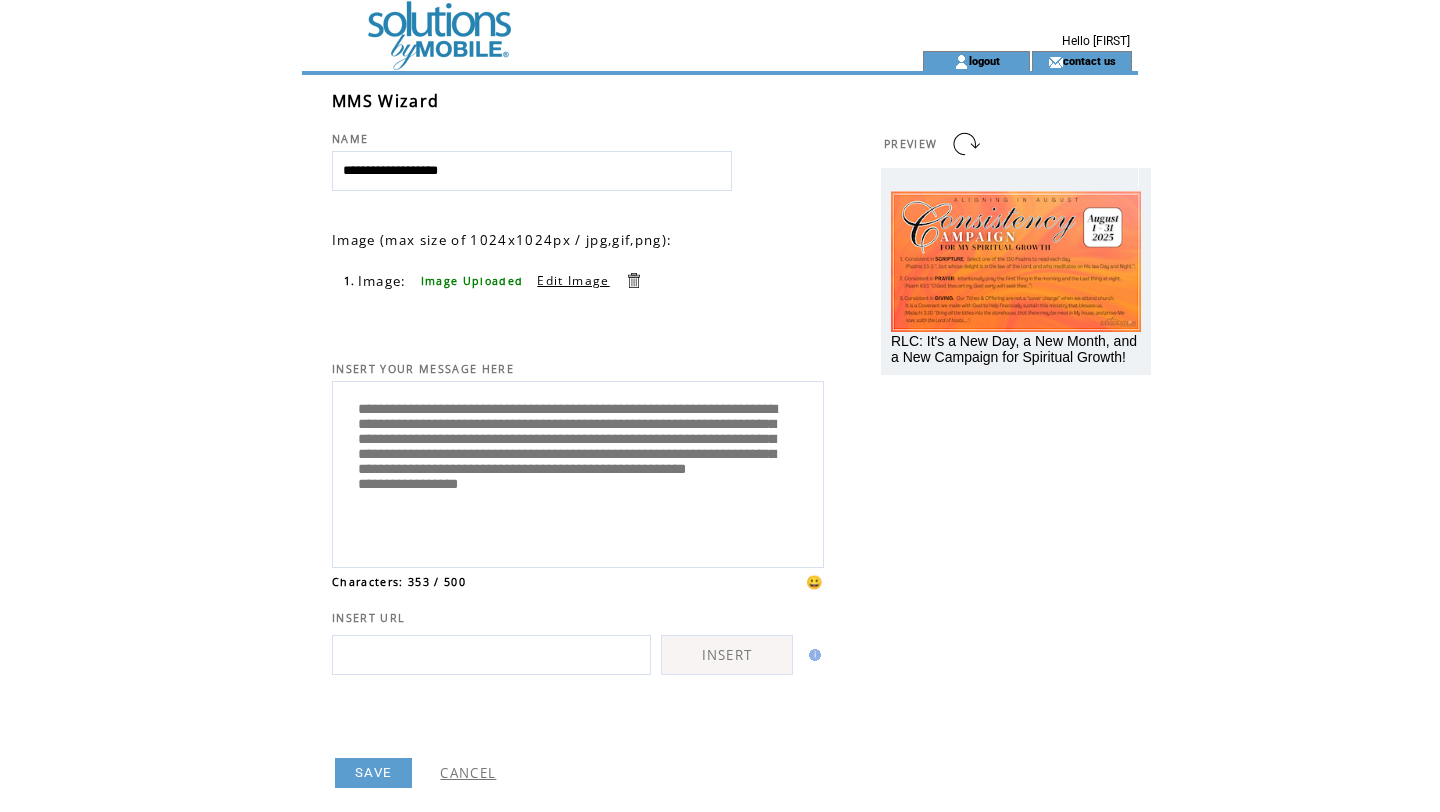 click on "**********" at bounding box center (578, 472) 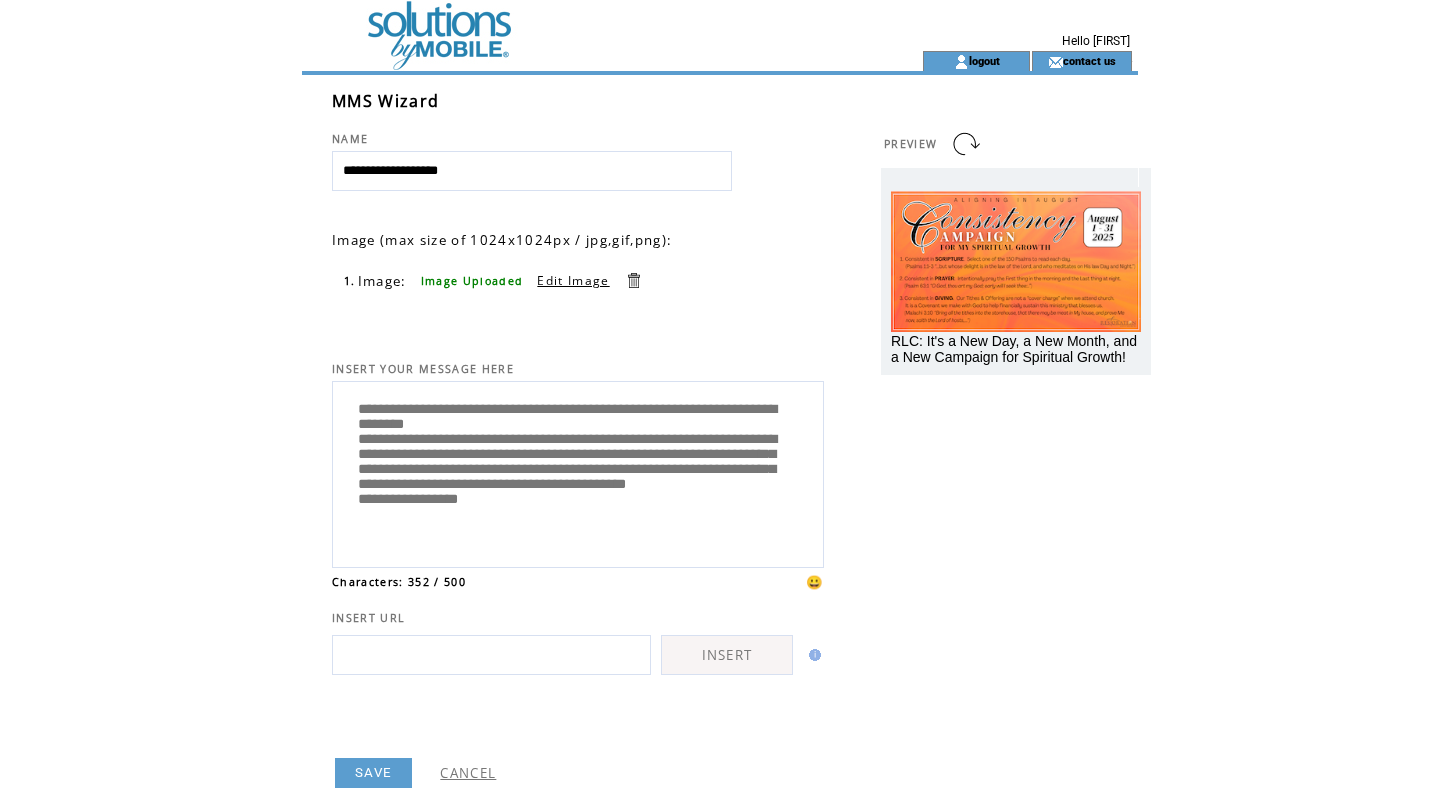 click on "**********" at bounding box center (578, 472) 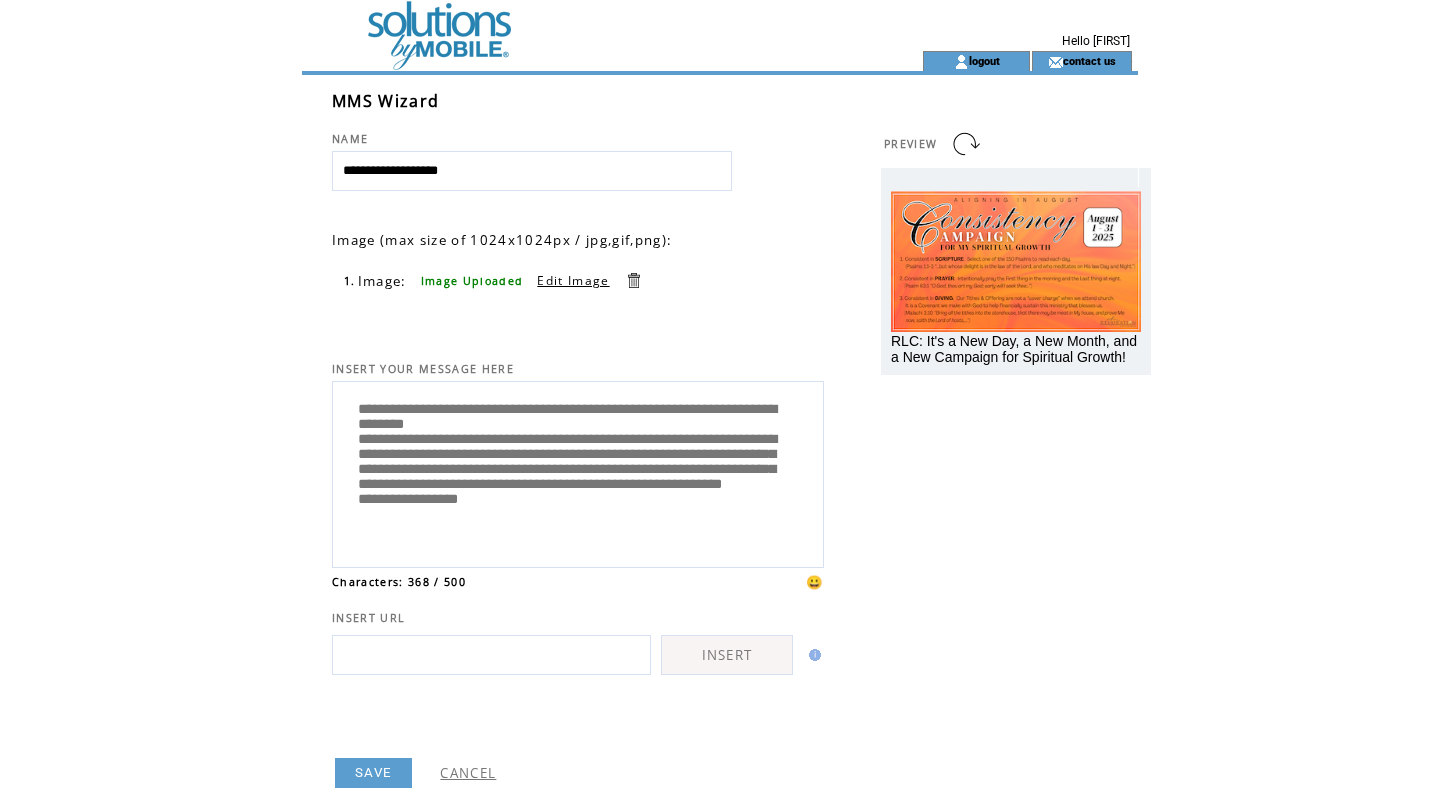 scroll, scrollTop: 32, scrollLeft: 0, axis: vertical 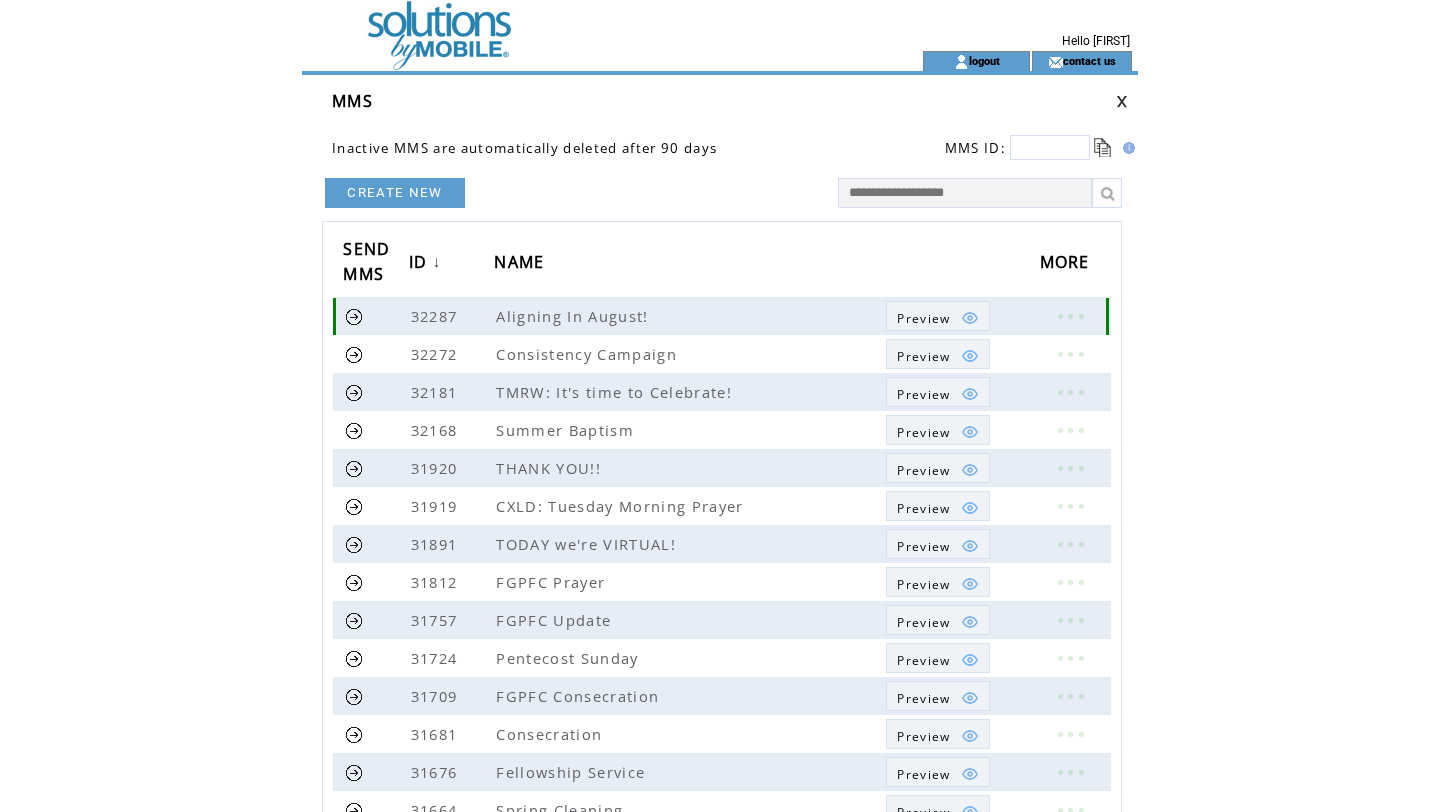 click at bounding box center (1070, 316) 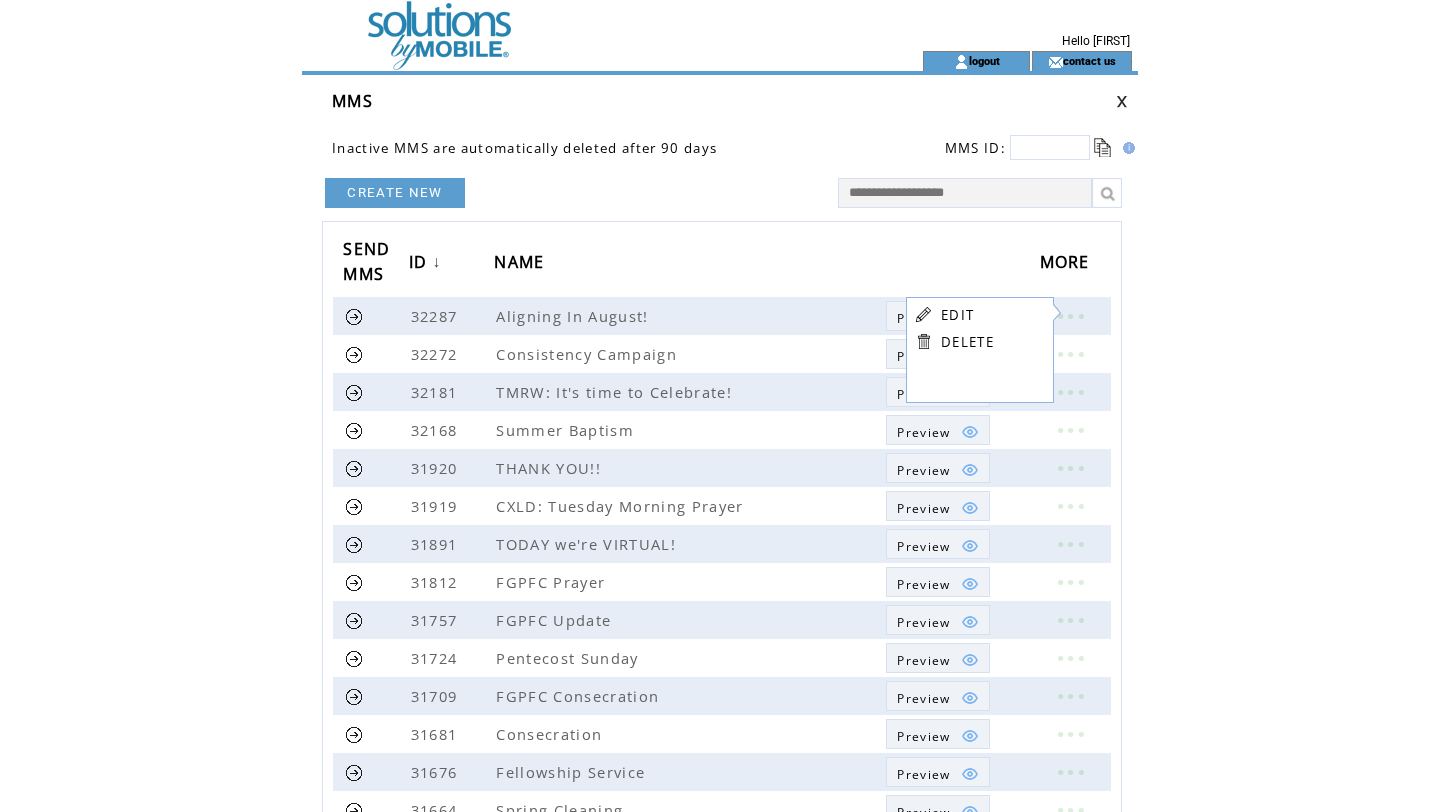 click on "EDIT" at bounding box center (957, 315) 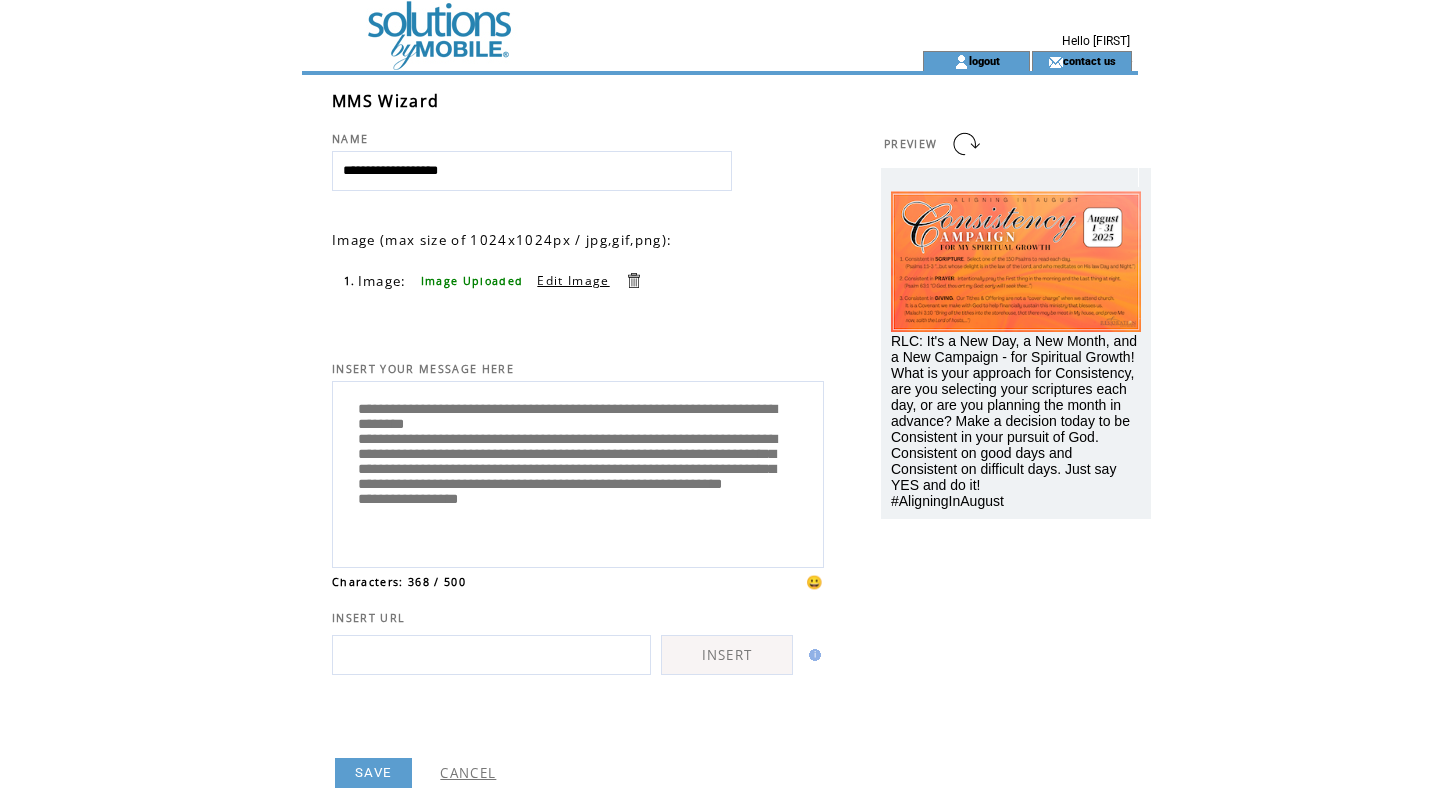 scroll, scrollTop: 0, scrollLeft: 0, axis: both 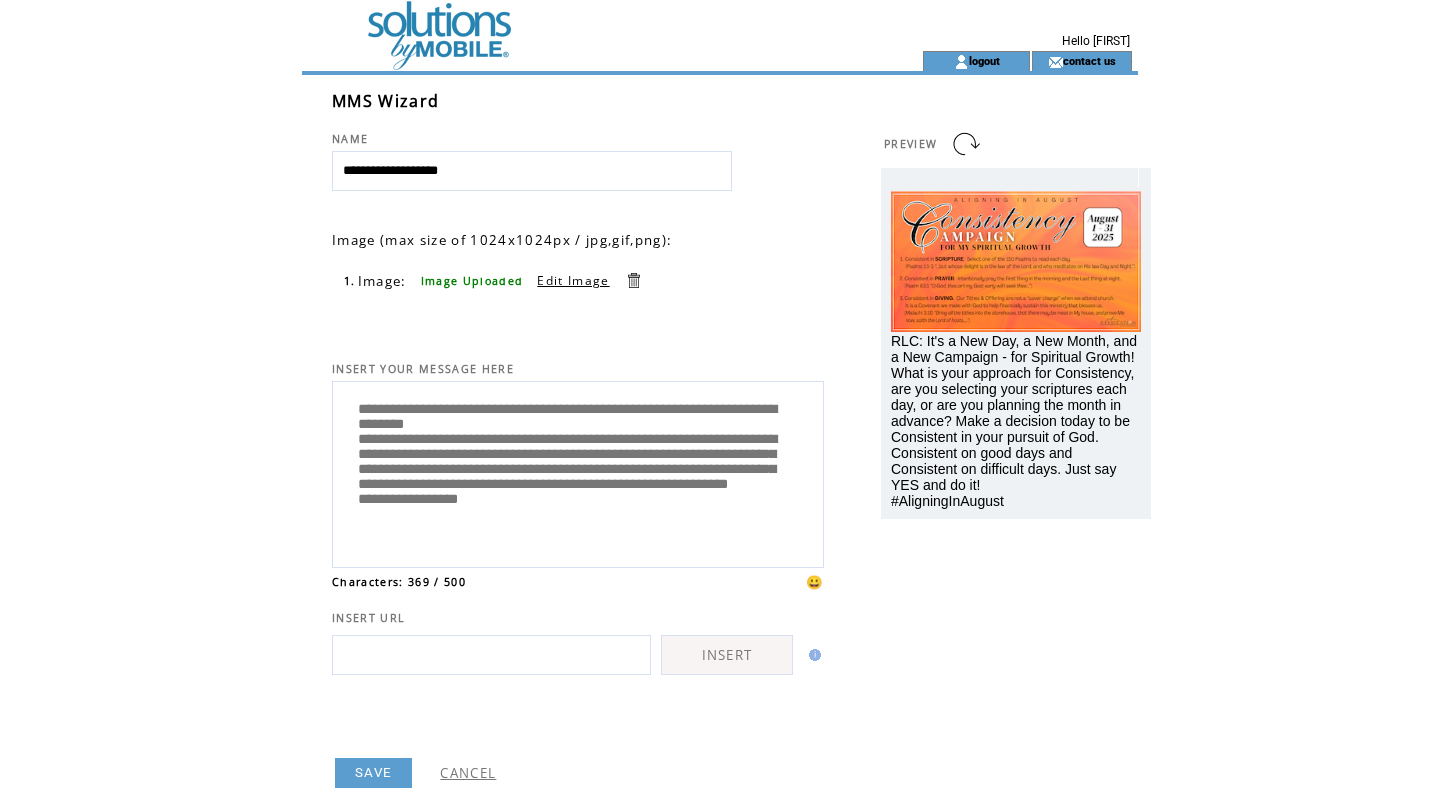click on "**********" at bounding box center (578, 472) 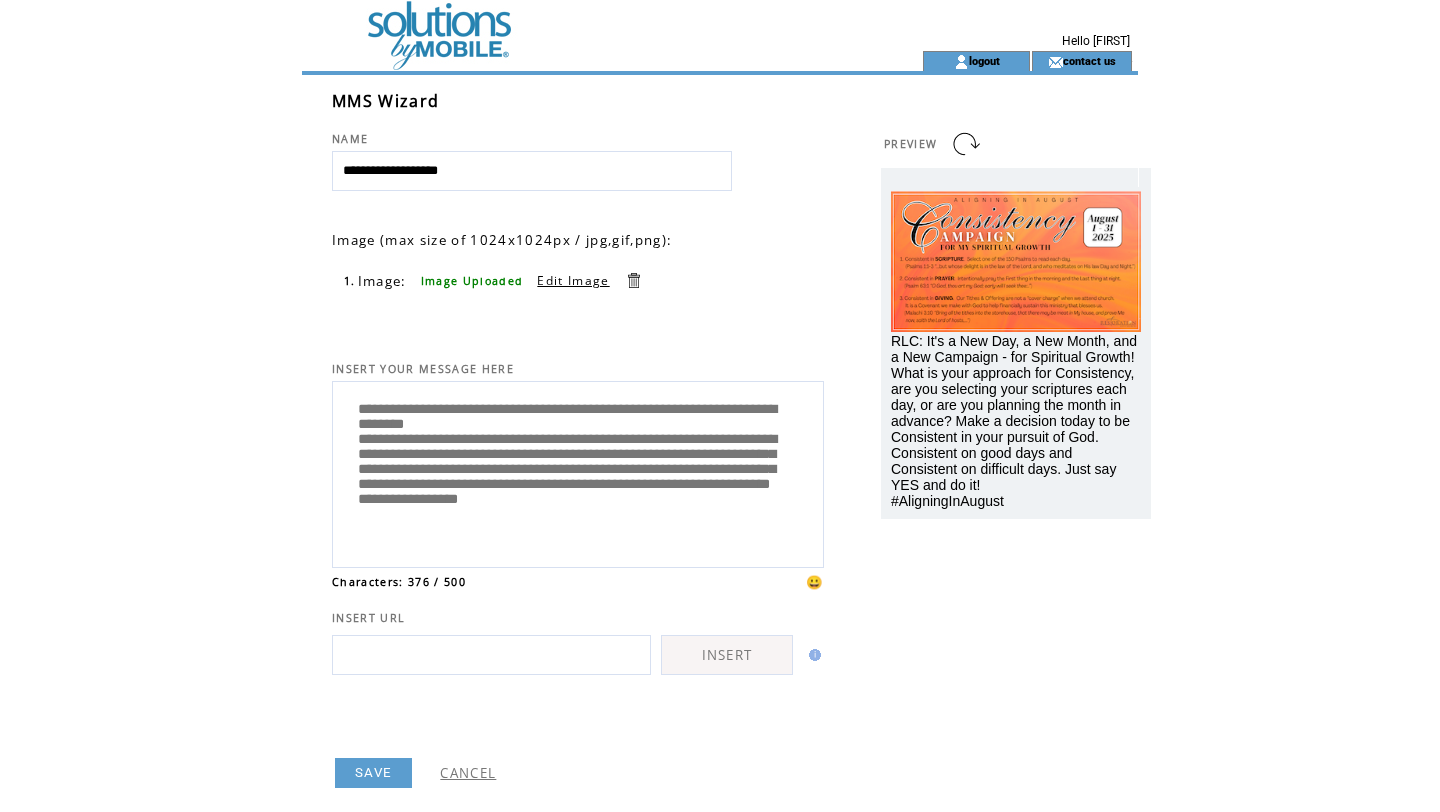 type on "**********" 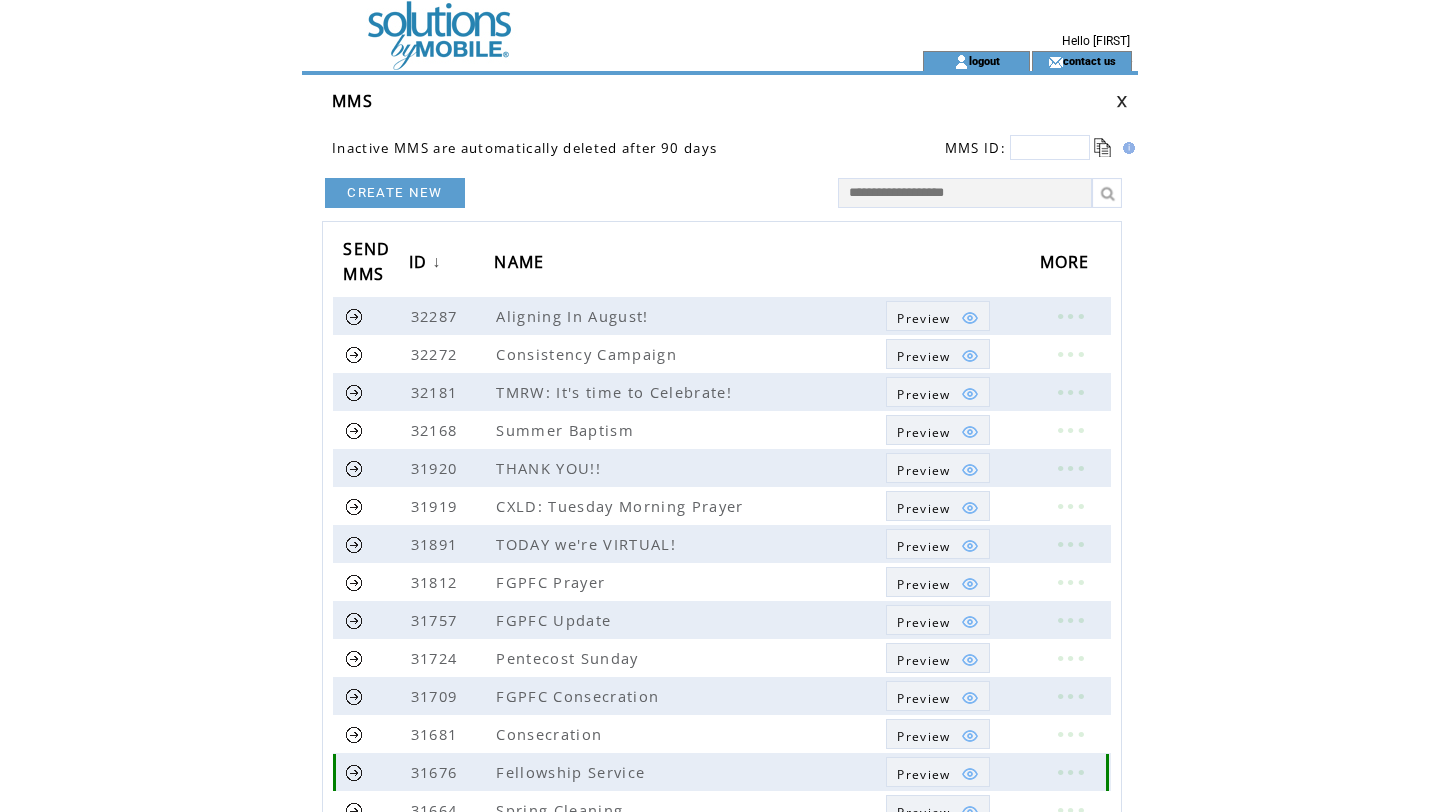scroll, scrollTop: 0, scrollLeft: 0, axis: both 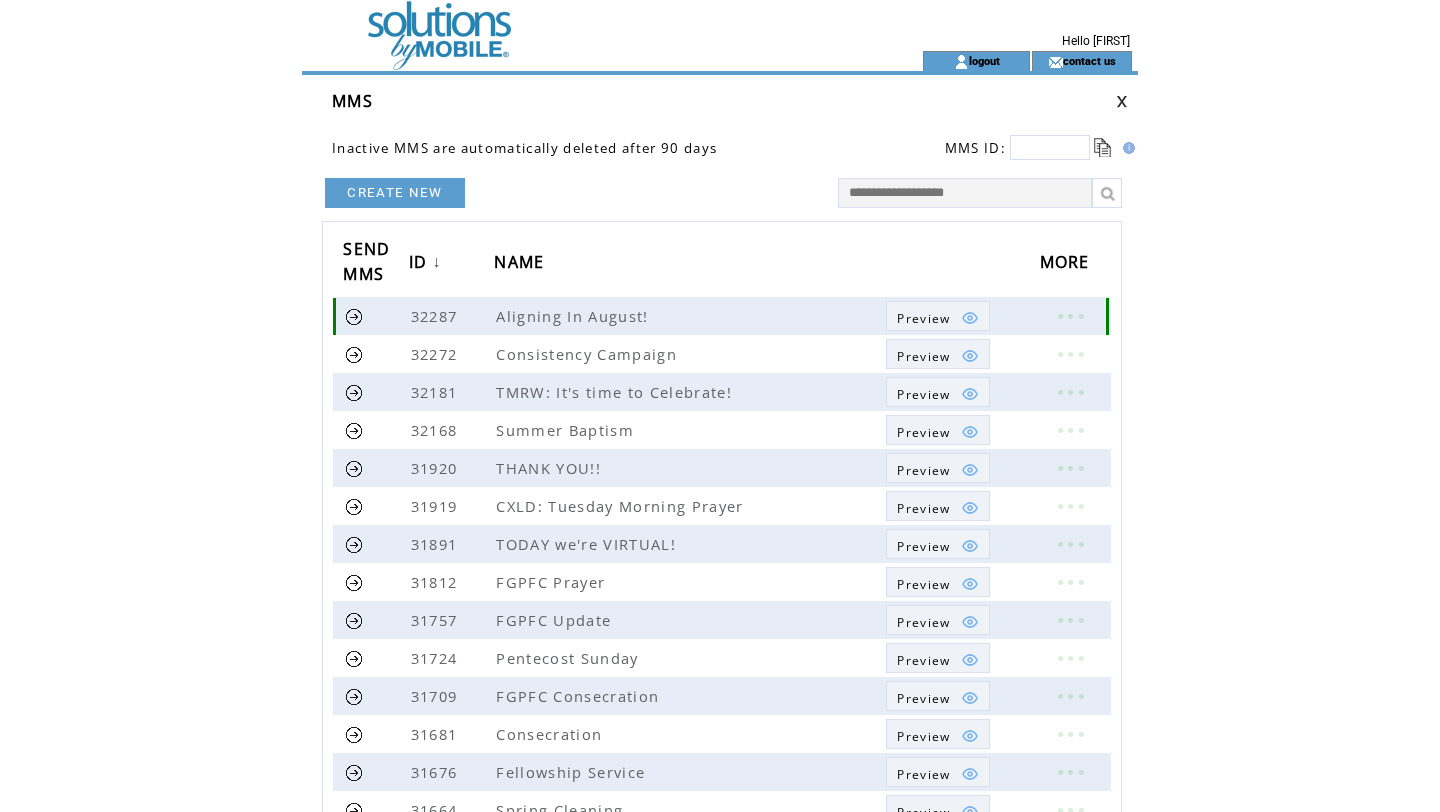 click at bounding box center (354, 316) 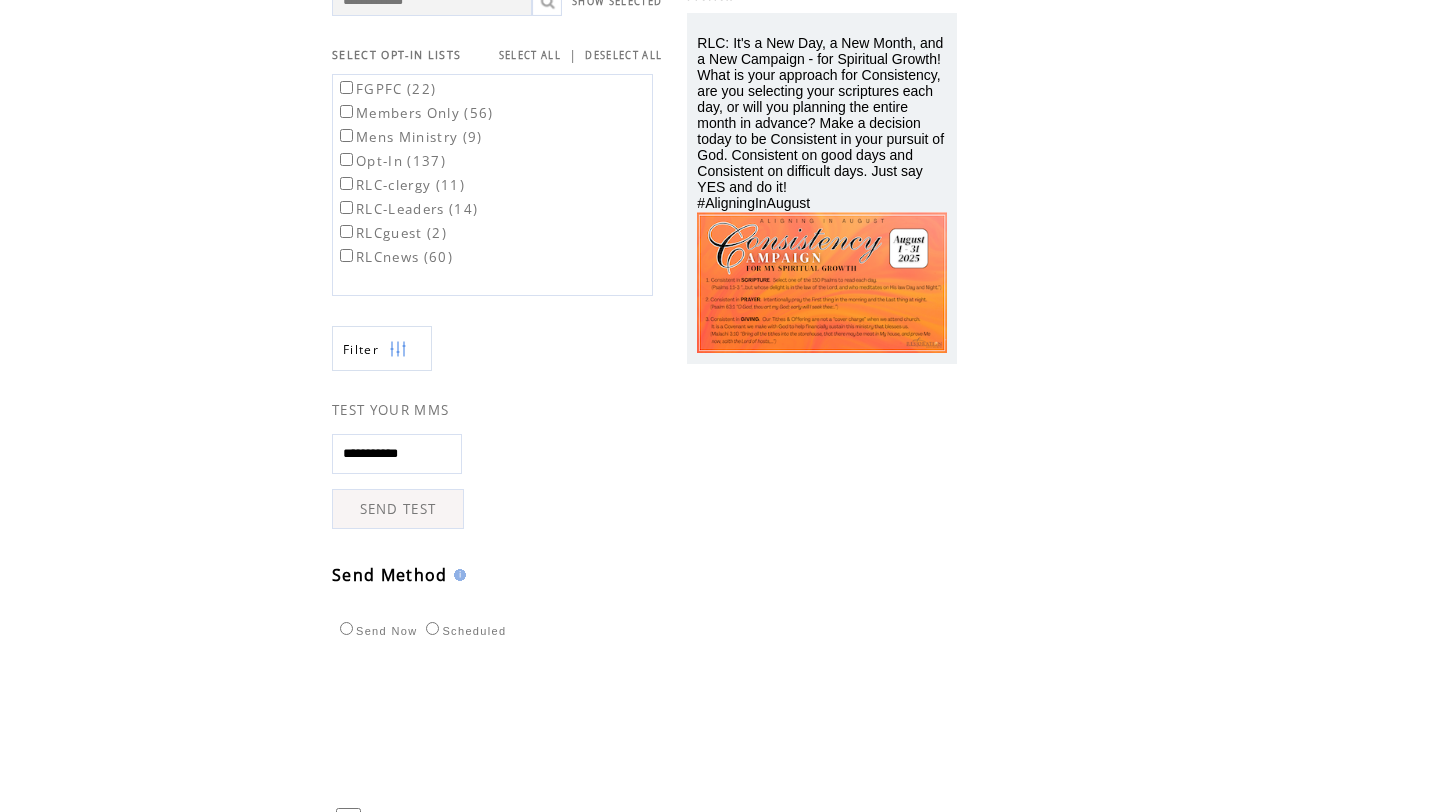 scroll, scrollTop: 171, scrollLeft: 0, axis: vertical 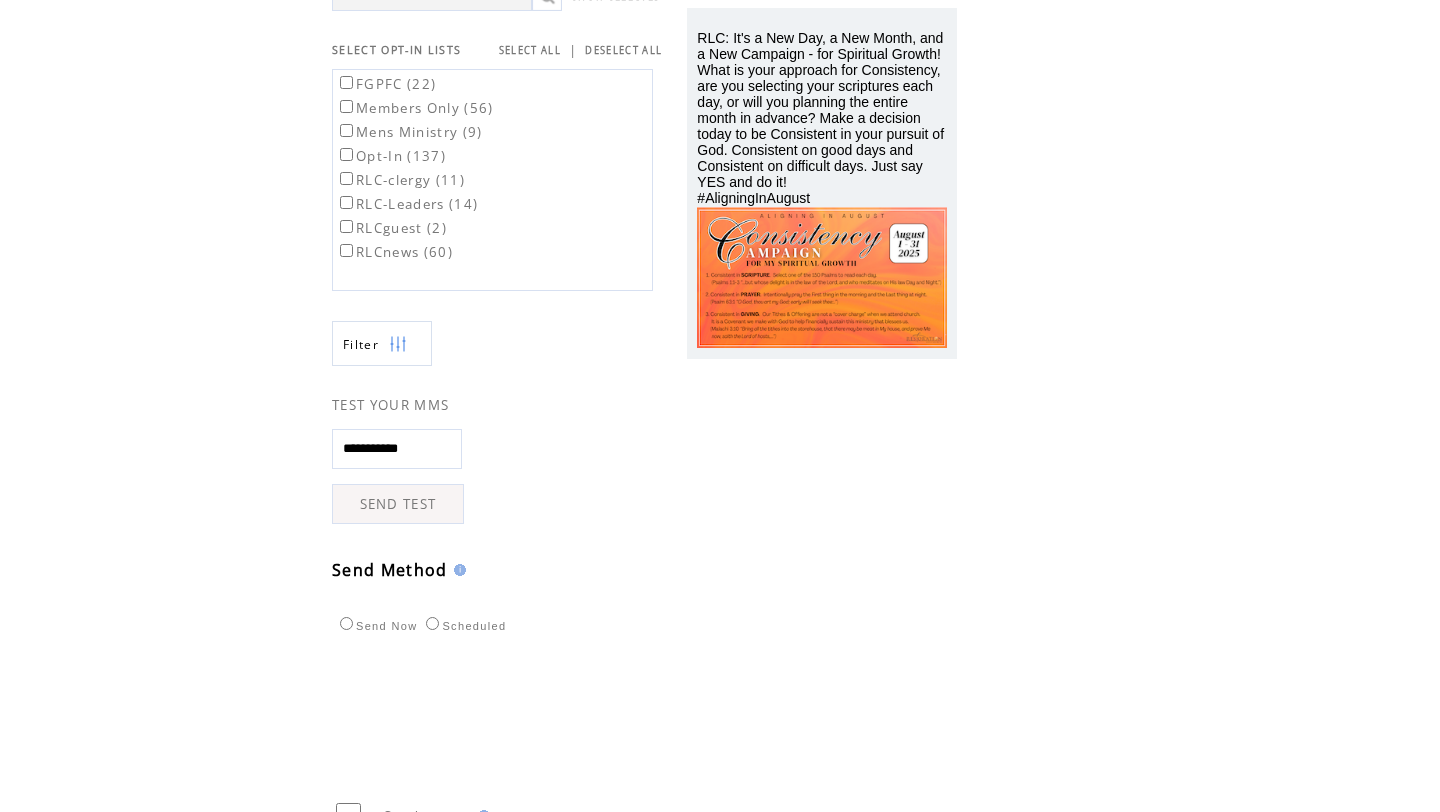 click on "SEND TEST" at bounding box center (398, 504) 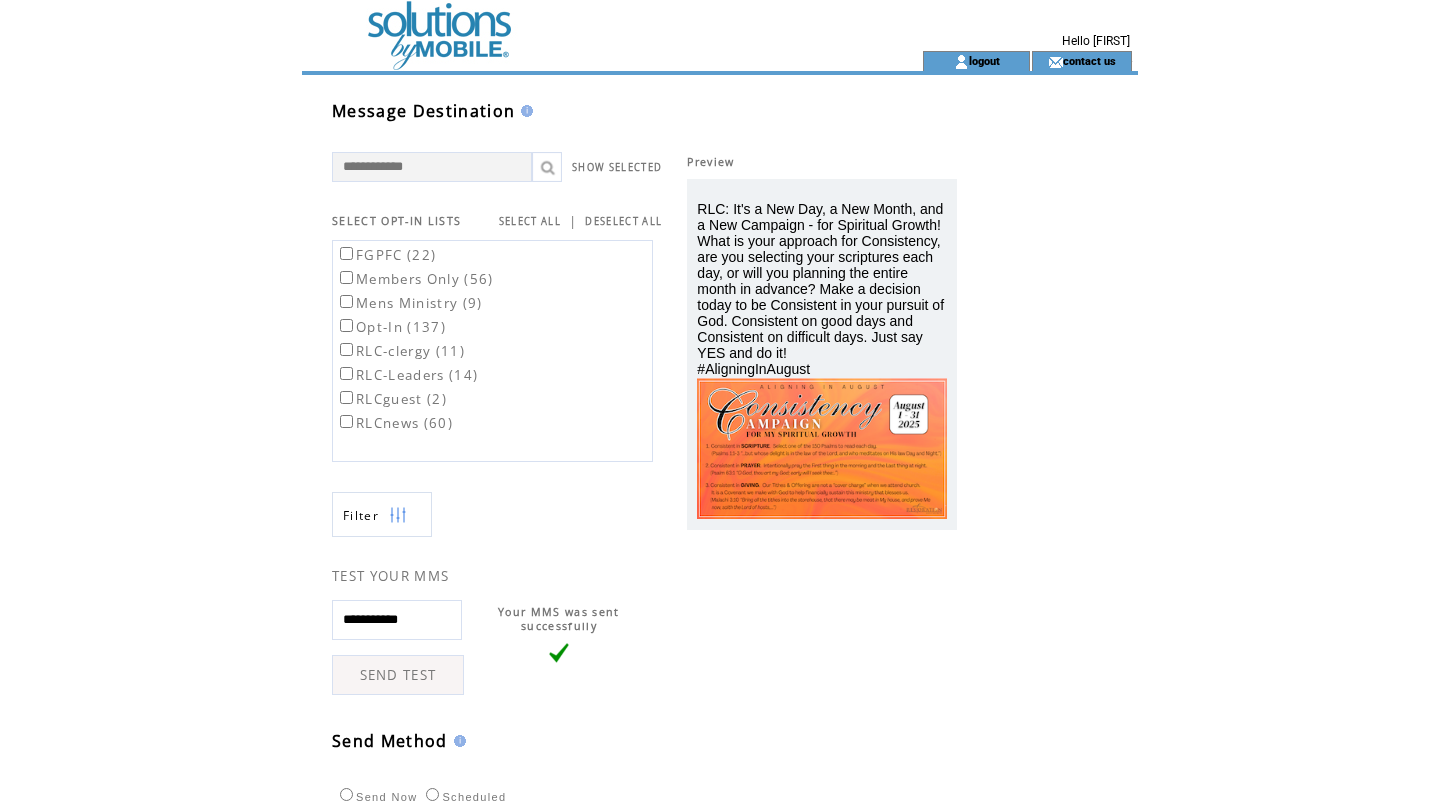scroll, scrollTop: 0, scrollLeft: 0, axis: both 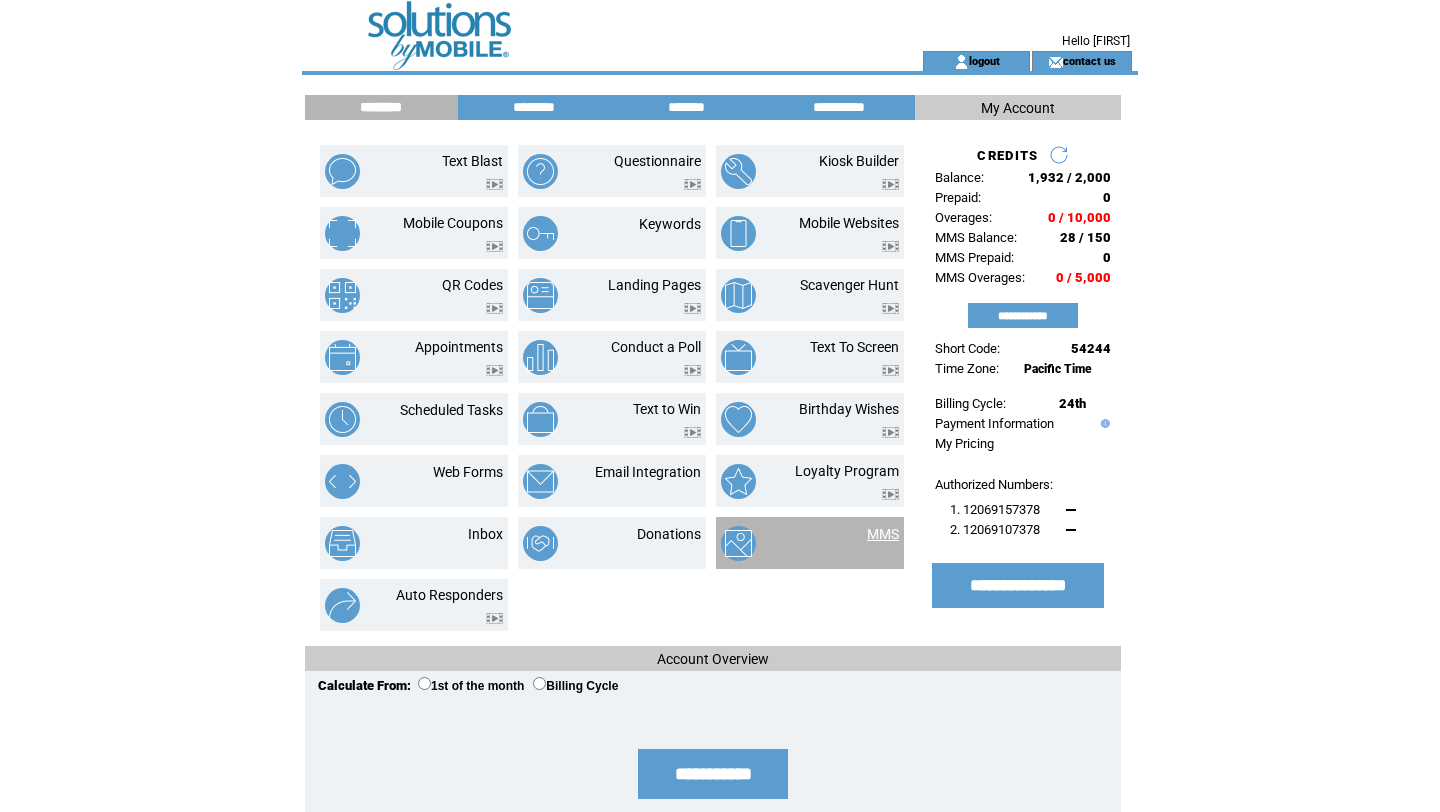 click on "MMS" at bounding box center [883, 534] 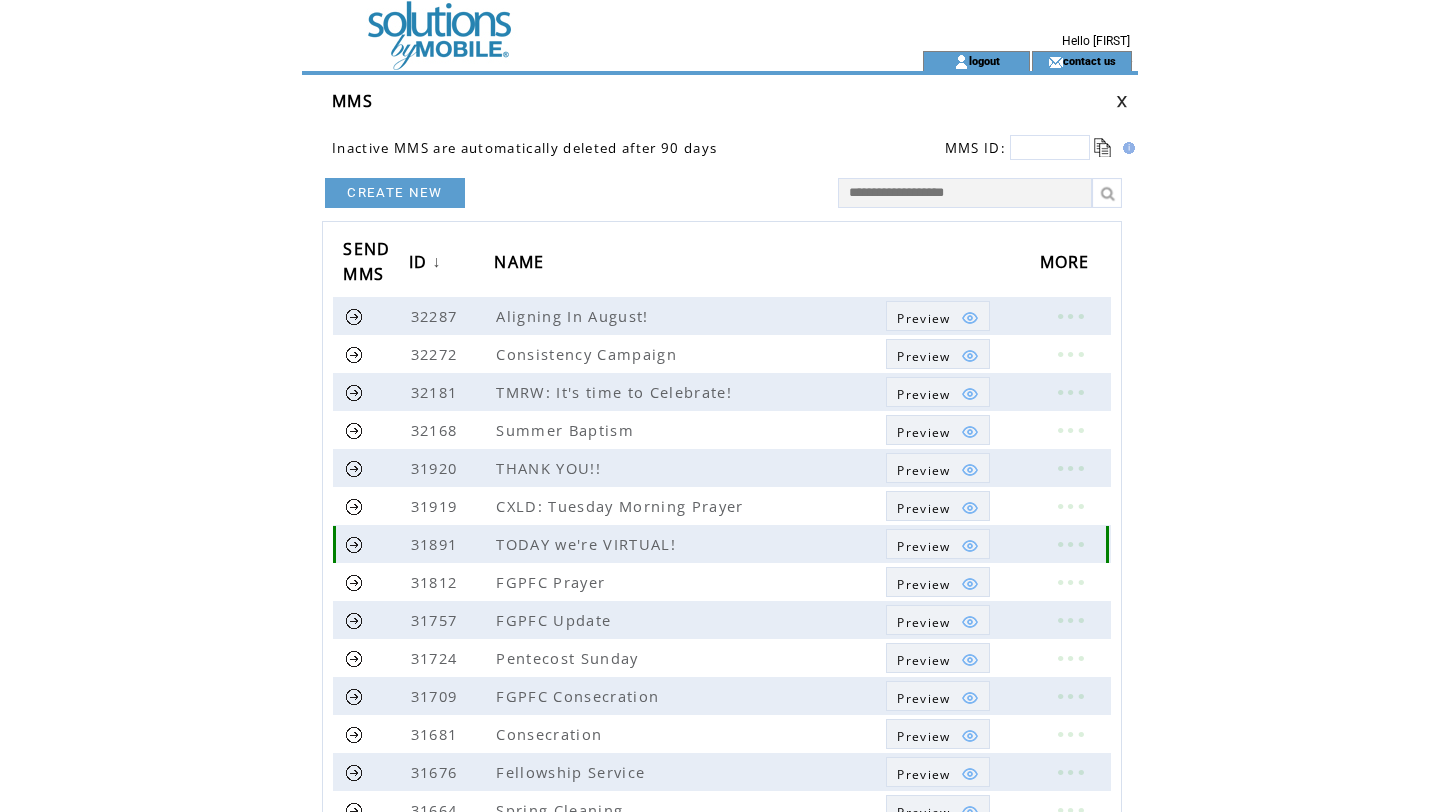 scroll, scrollTop: 0, scrollLeft: 0, axis: both 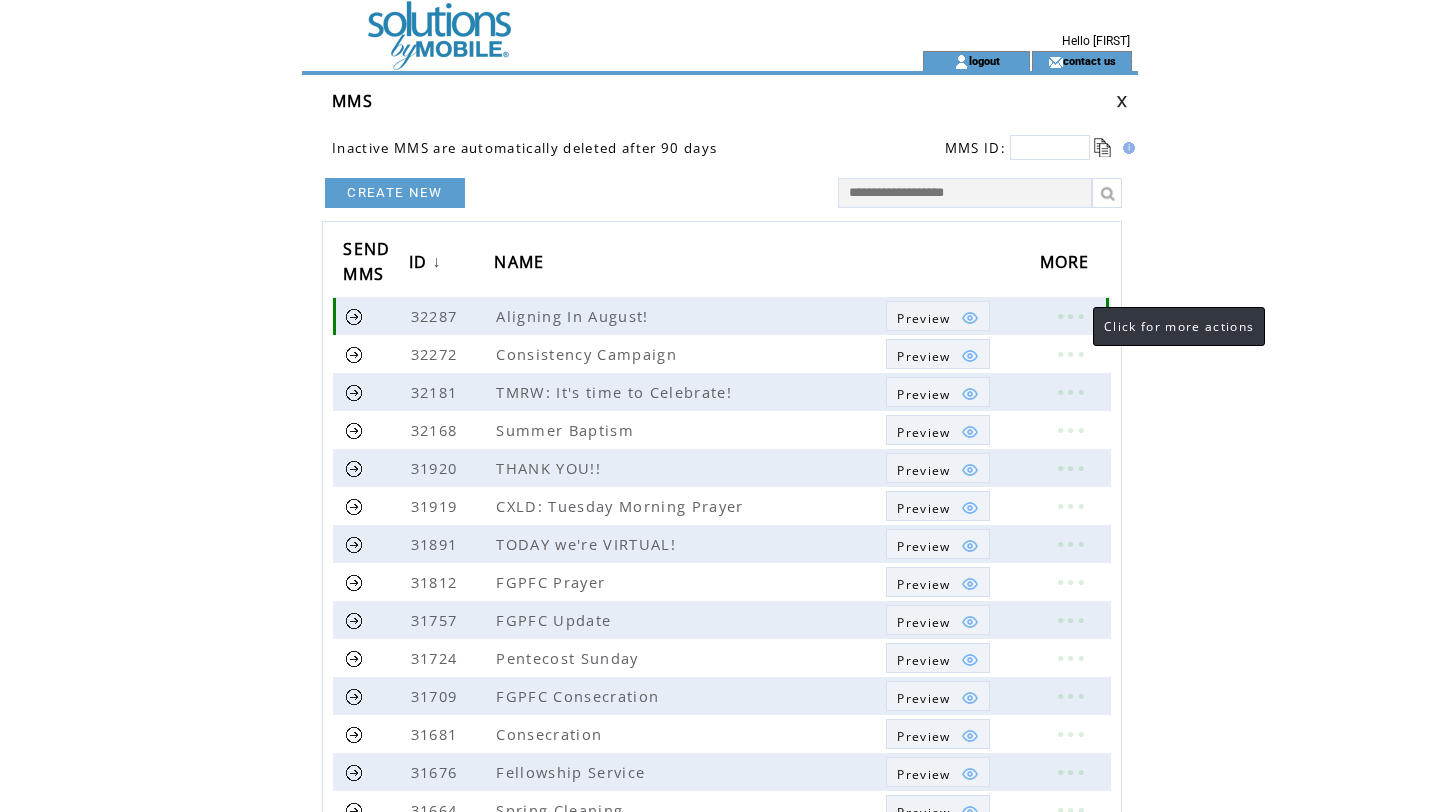 click at bounding box center (1070, 316) 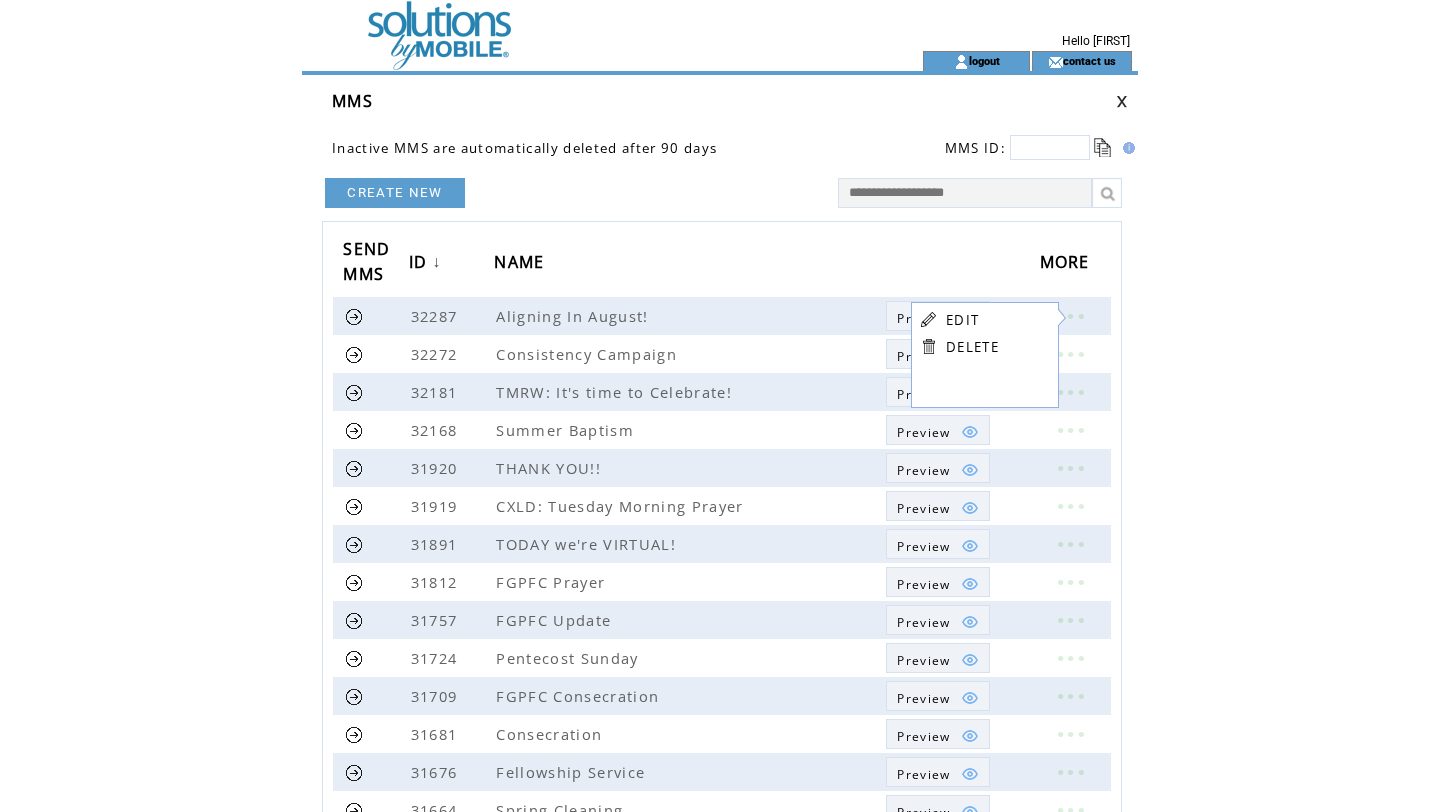 click on "EDIT" at bounding box center (962, 320) 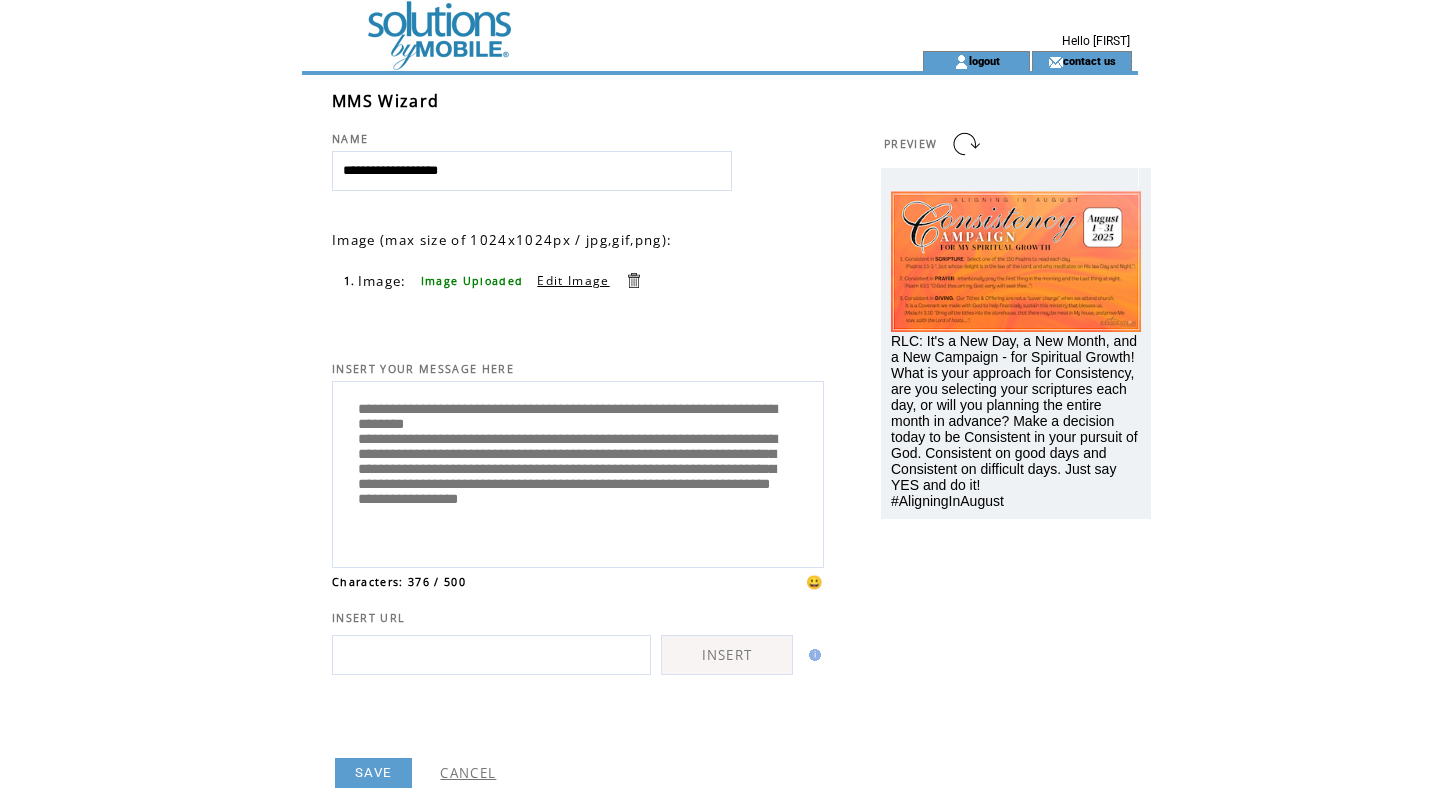 scroll, scrollTop: 0, scrollLeft: 0, axis: both 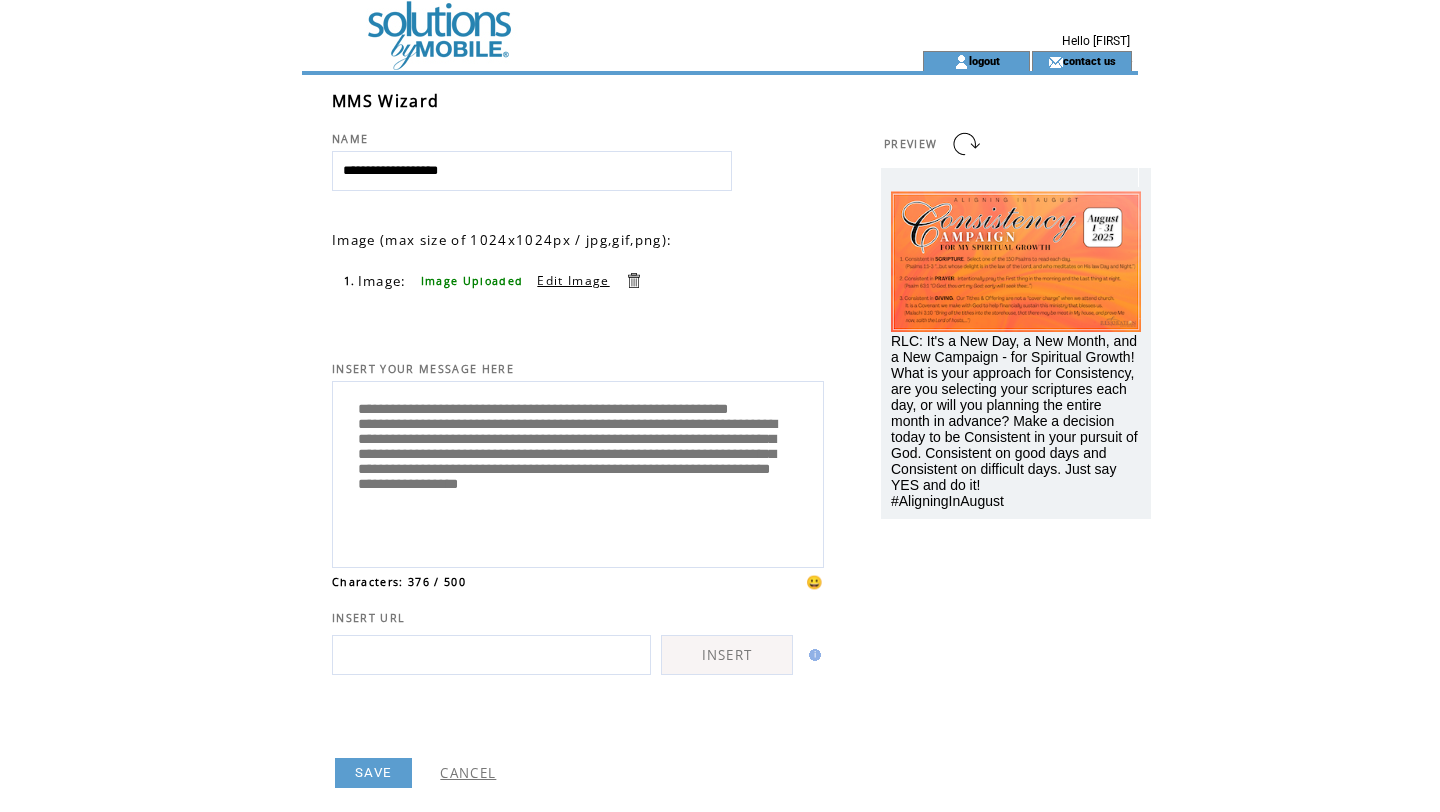click on "**********" at bounding box center (578, 472) 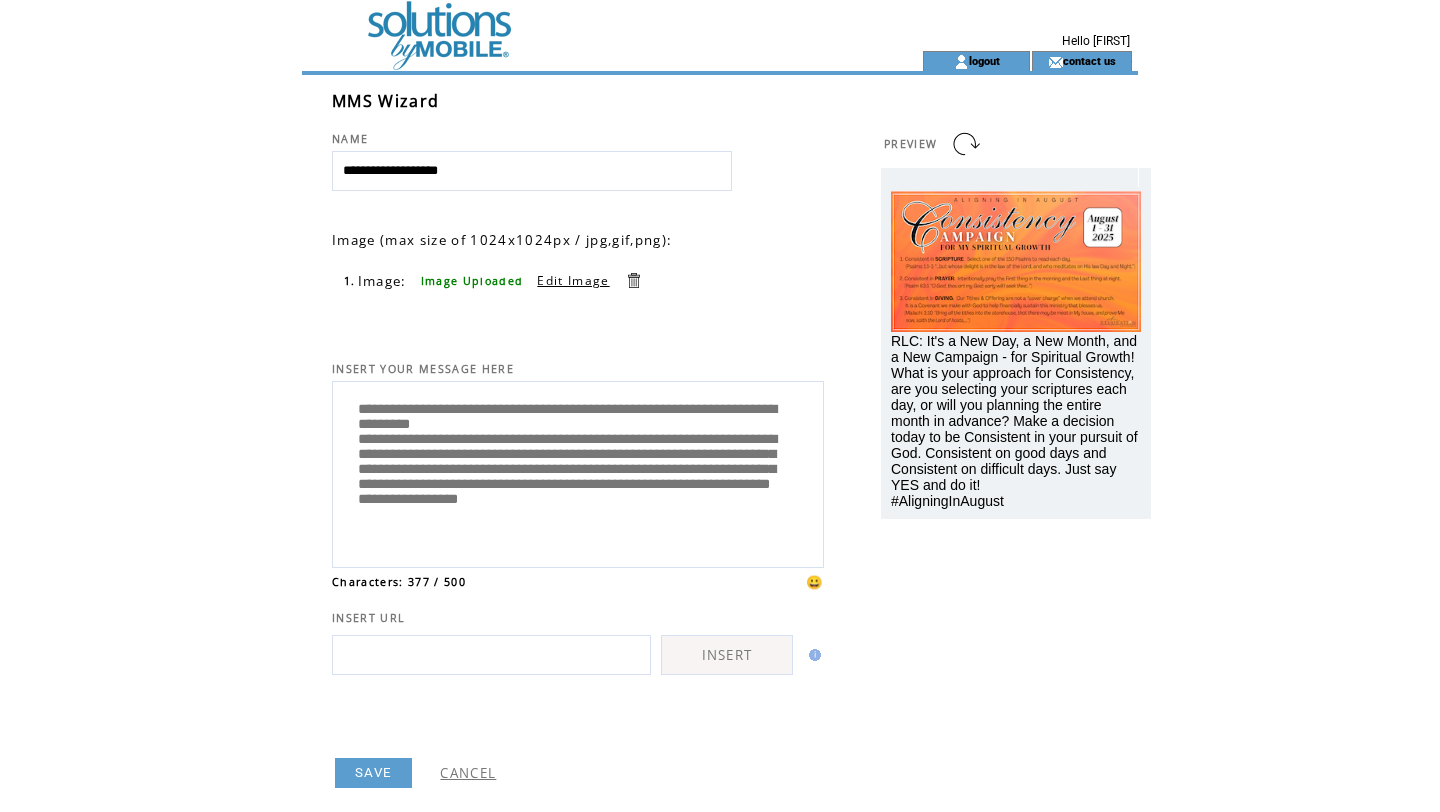 click on "**********" at bounding box center [578, 472] 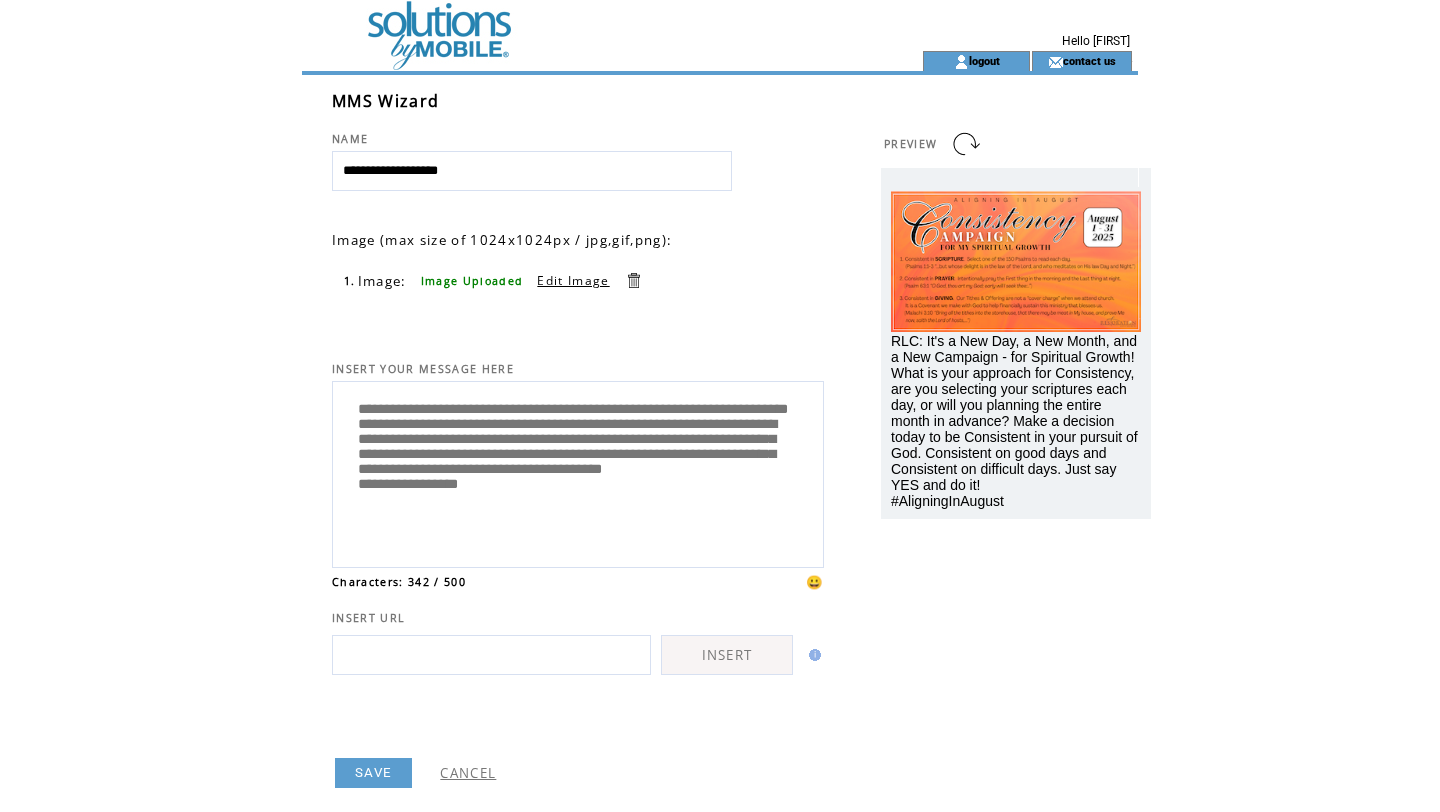 type on "**********" 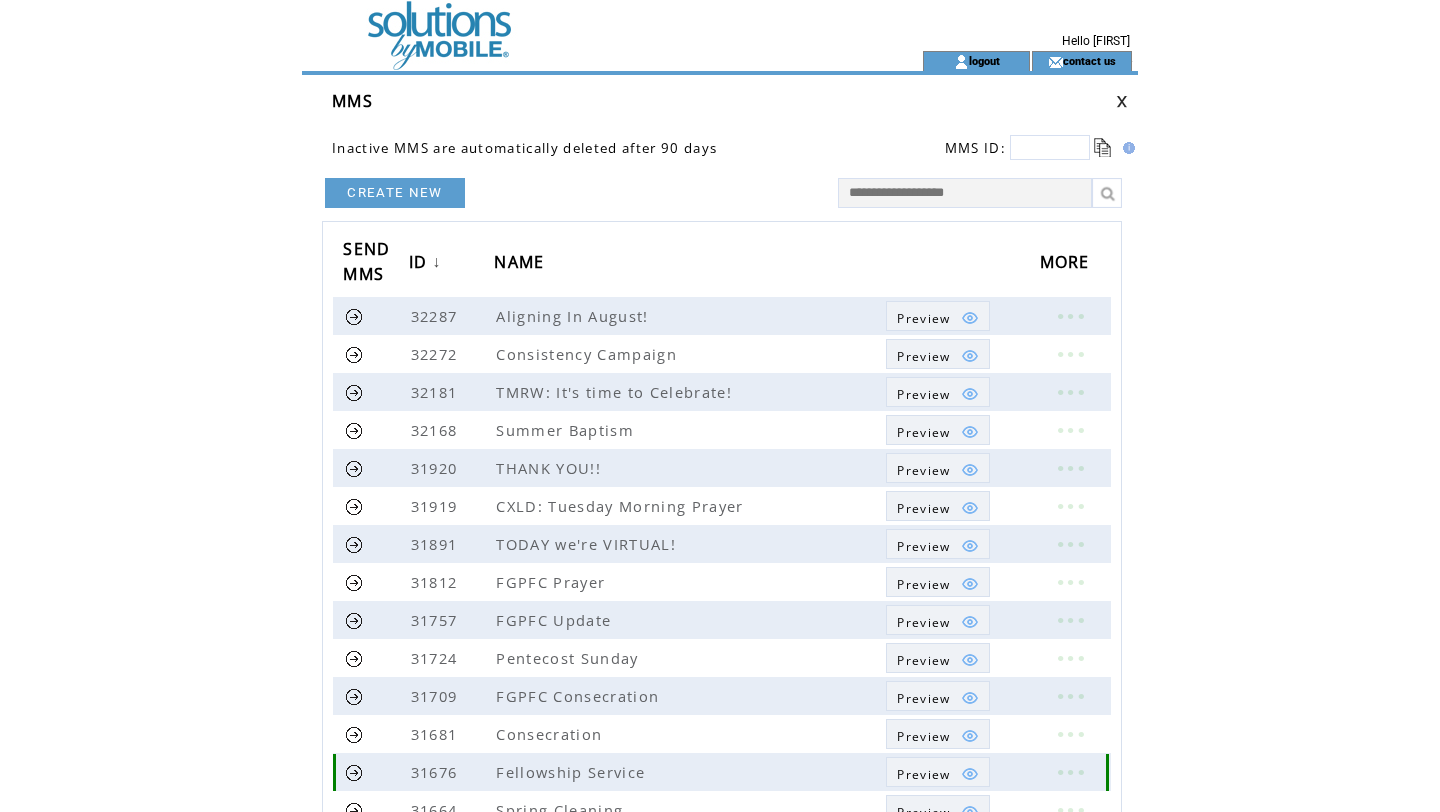 scroll, scrollTop: 0, scrollLeft: 0, axis: both 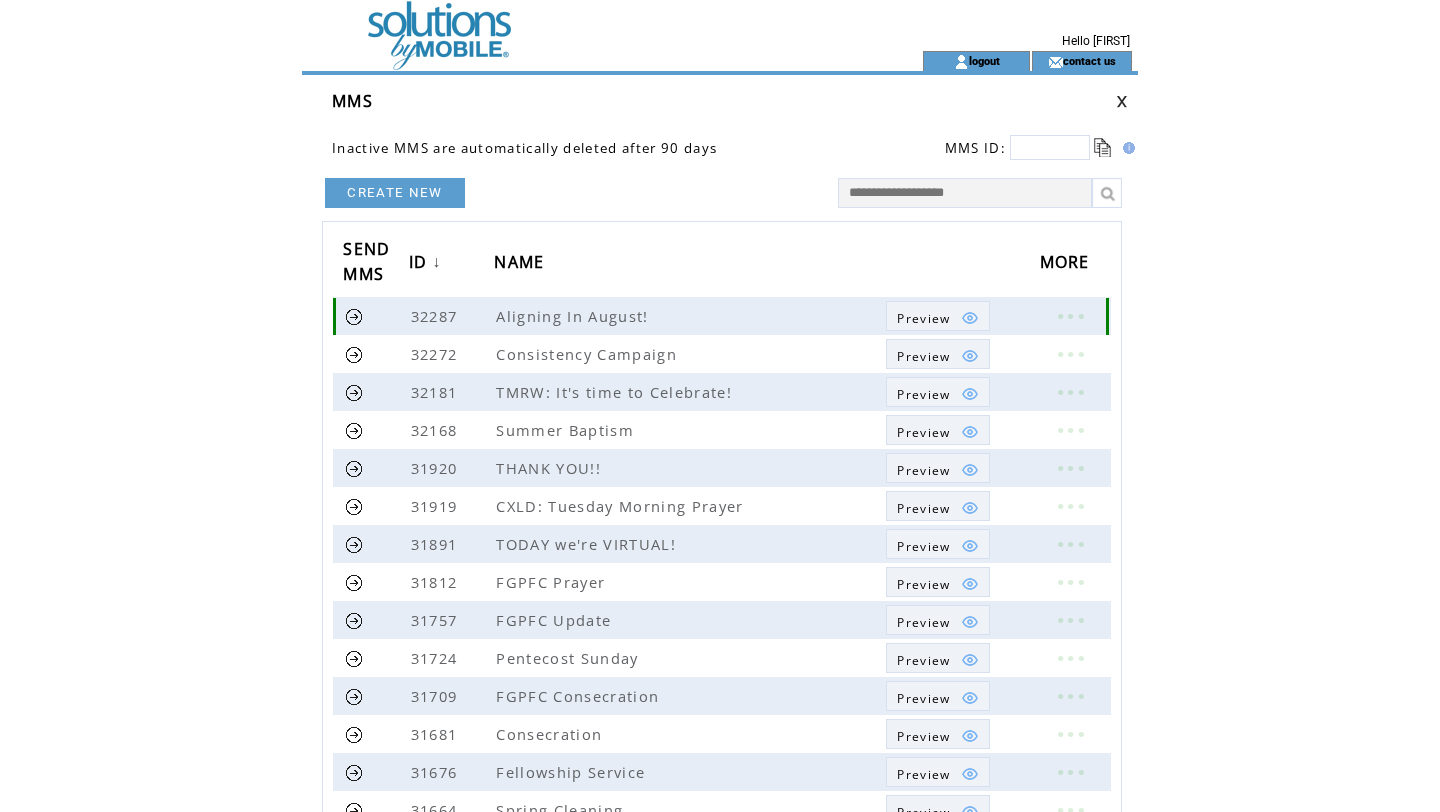 click at bounding box center [354, 316] 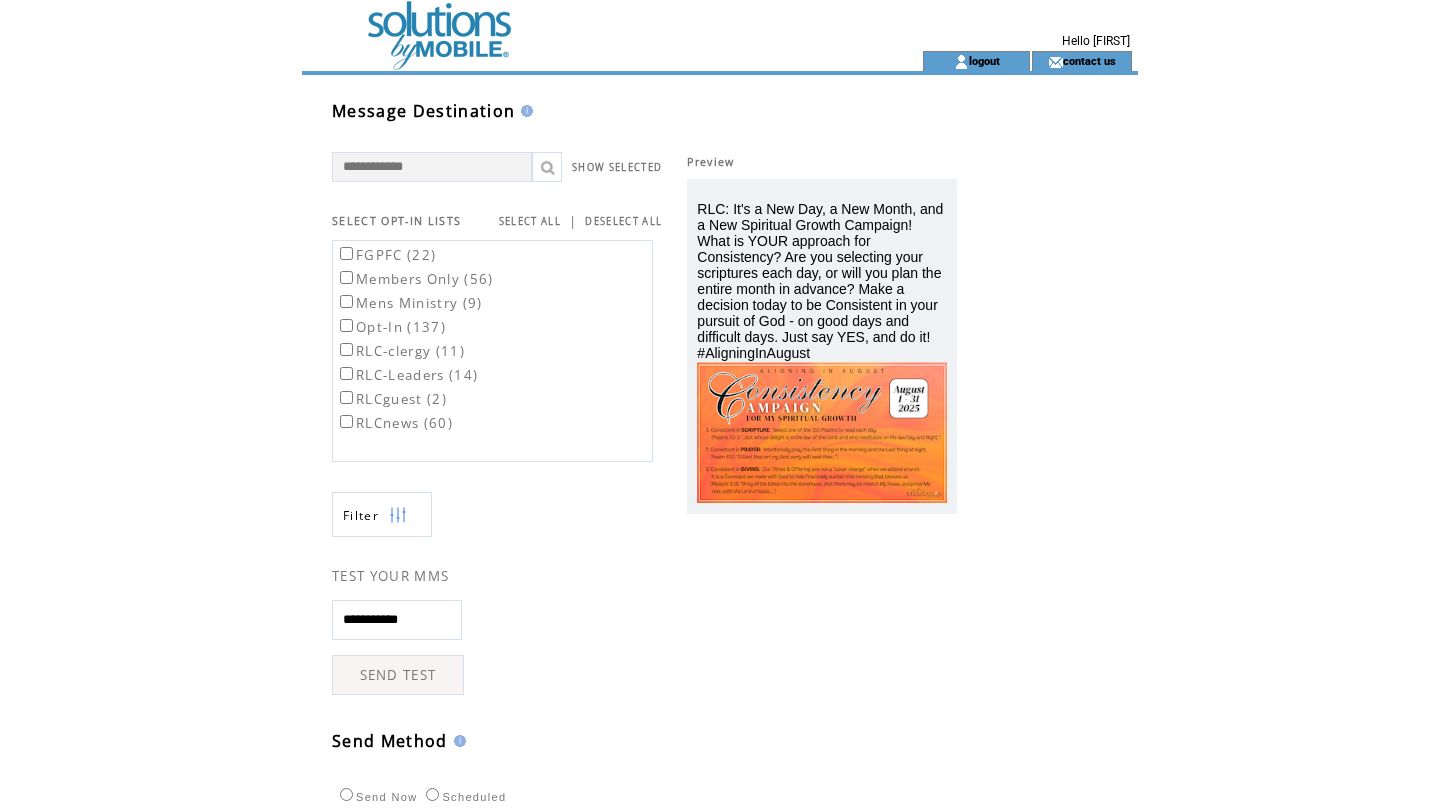 scroll, scrollTop: 0, scrollLeft: 0, axis: both 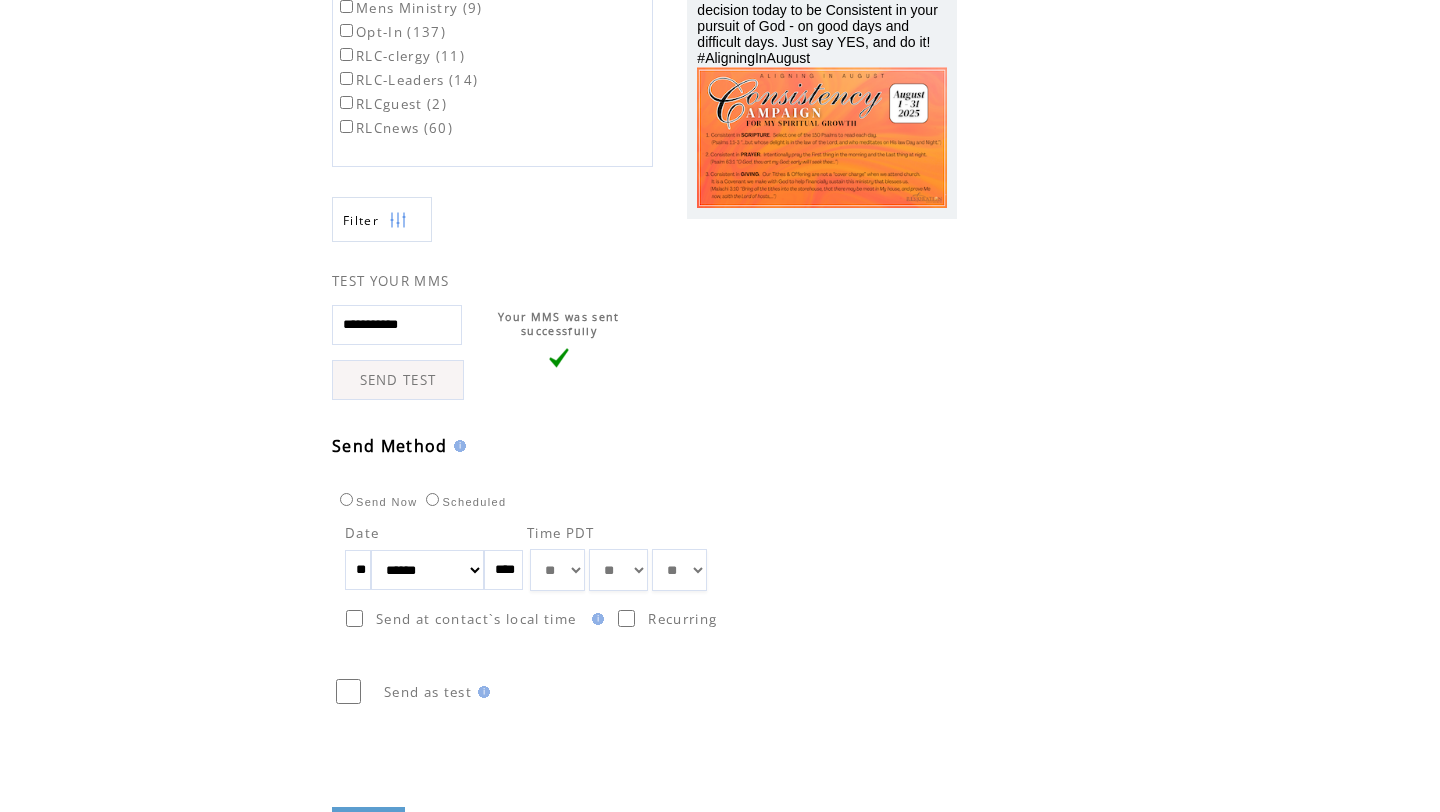 click on "** 	 ** 	 ** 	 ** 	 ** 	 ** 	 ** 	 ** 	 ** 	 ** 	 ** 	 ** 	 **" at bounding box center [557, 570] 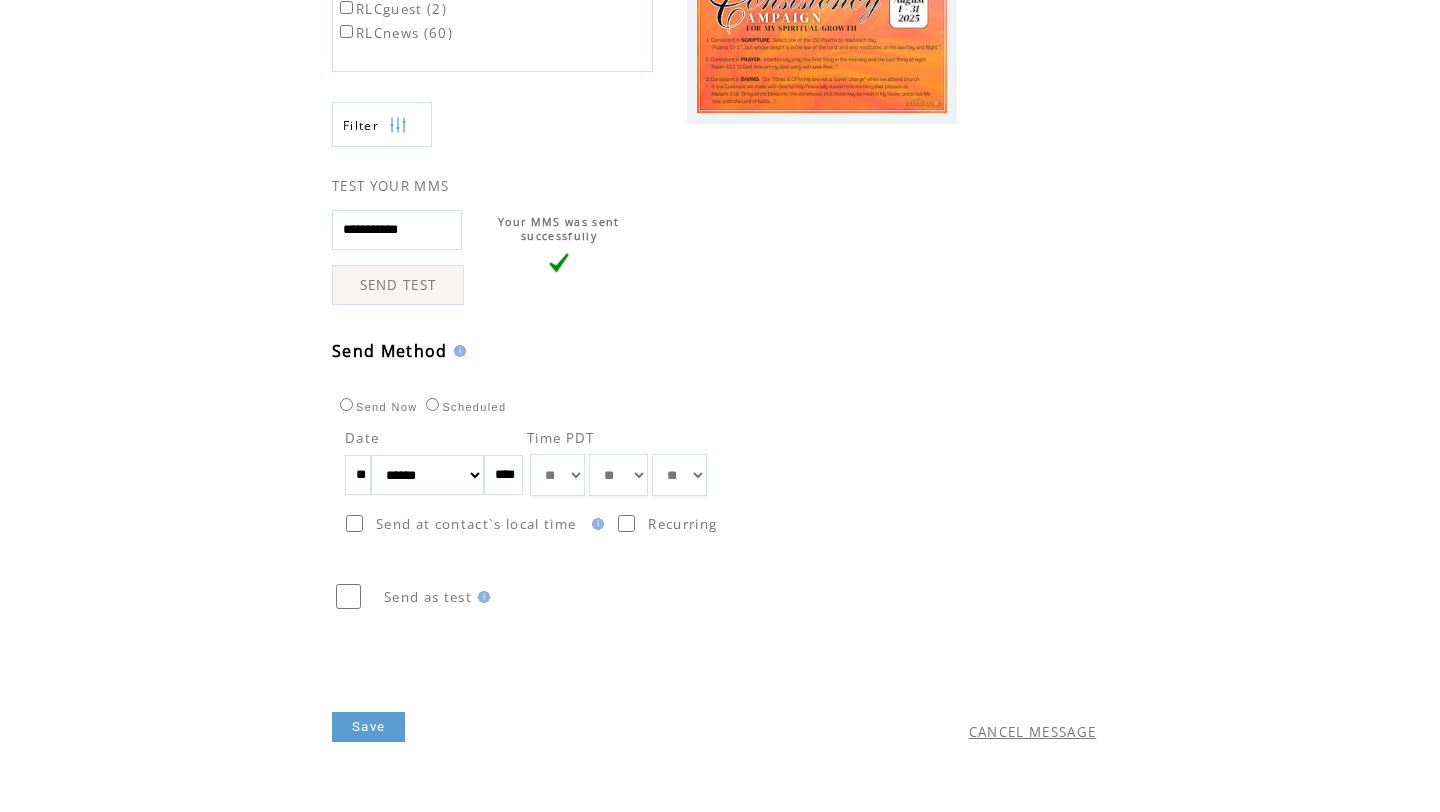 scroll, scrollTop: 411, scrollLeft: 0, axis: vertical 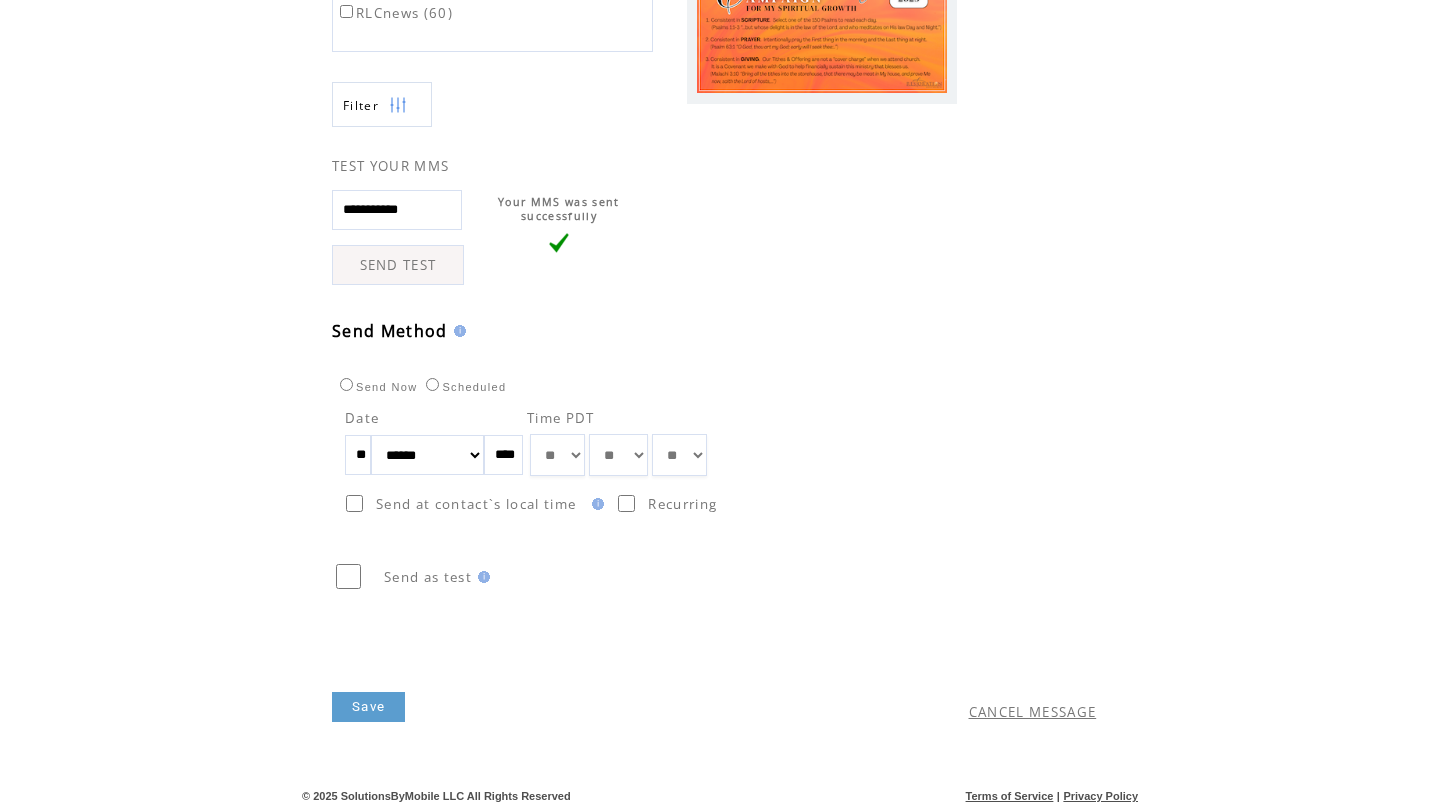 click on "Save" at bounding box center [368, 707] 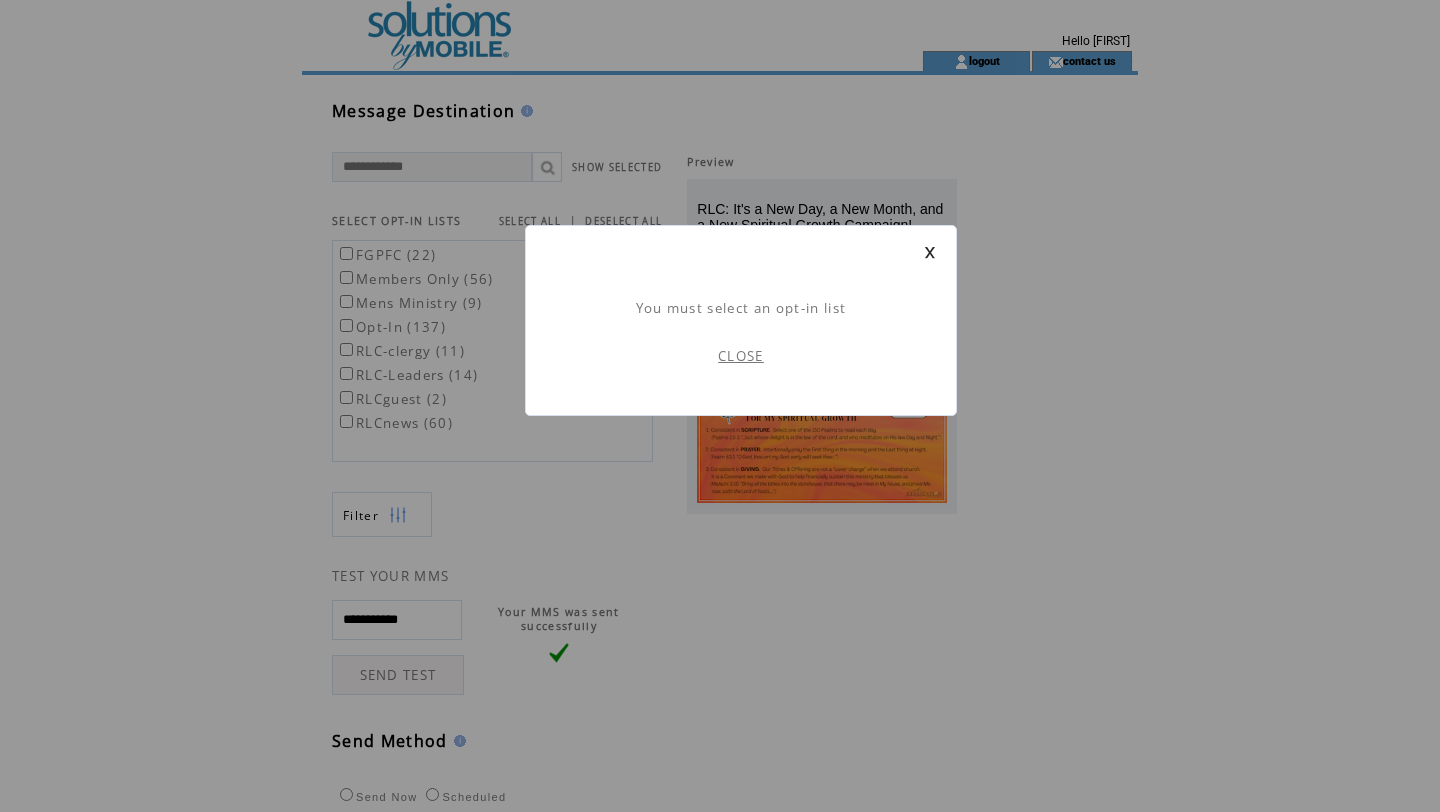 scroll, scrollTop: 1, scrollLeft: 0, axis: vertical 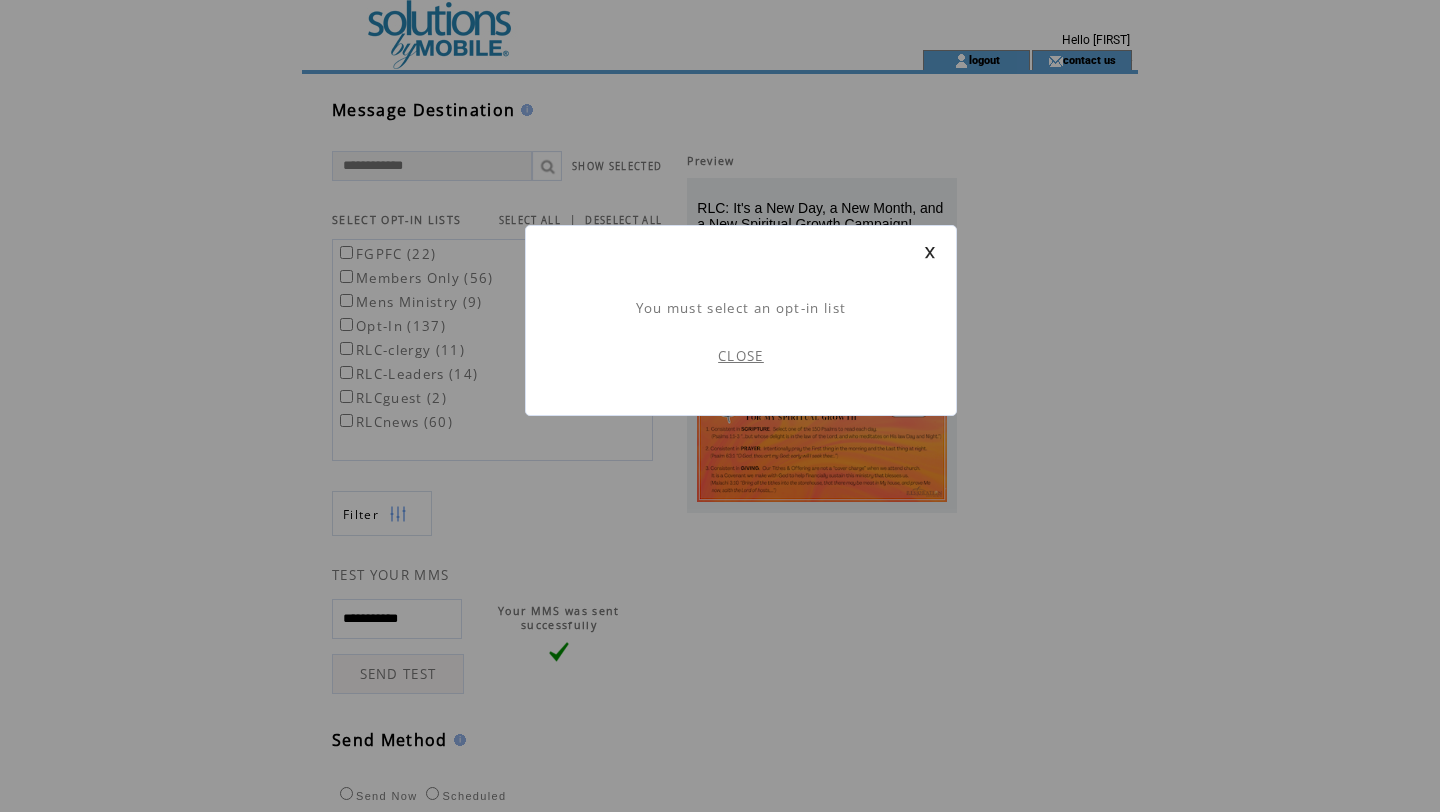 click on "CLOSE" at bounding box center (741, 356) 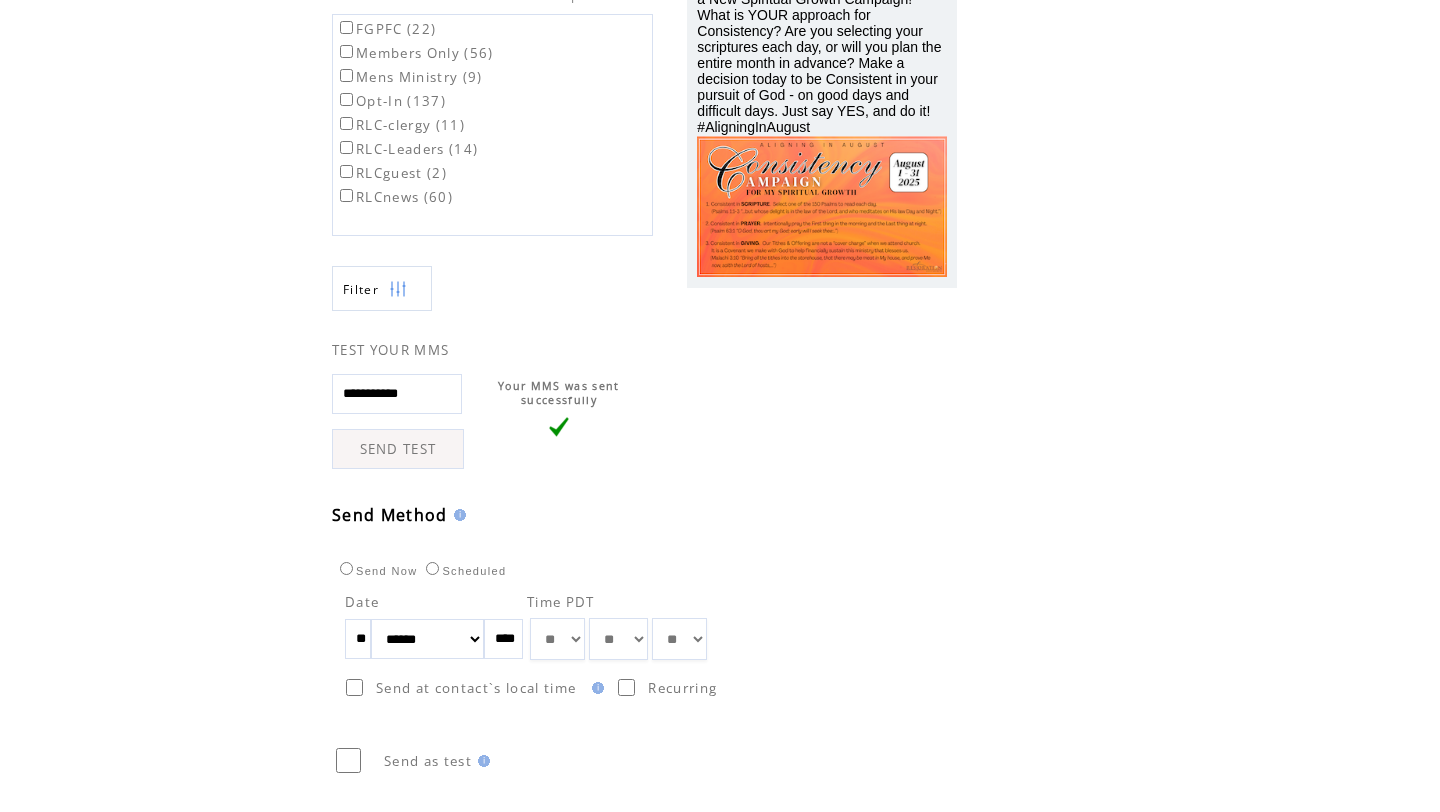 scroll, scrollTop: 411, scrollLeft: 0, axis: vertical 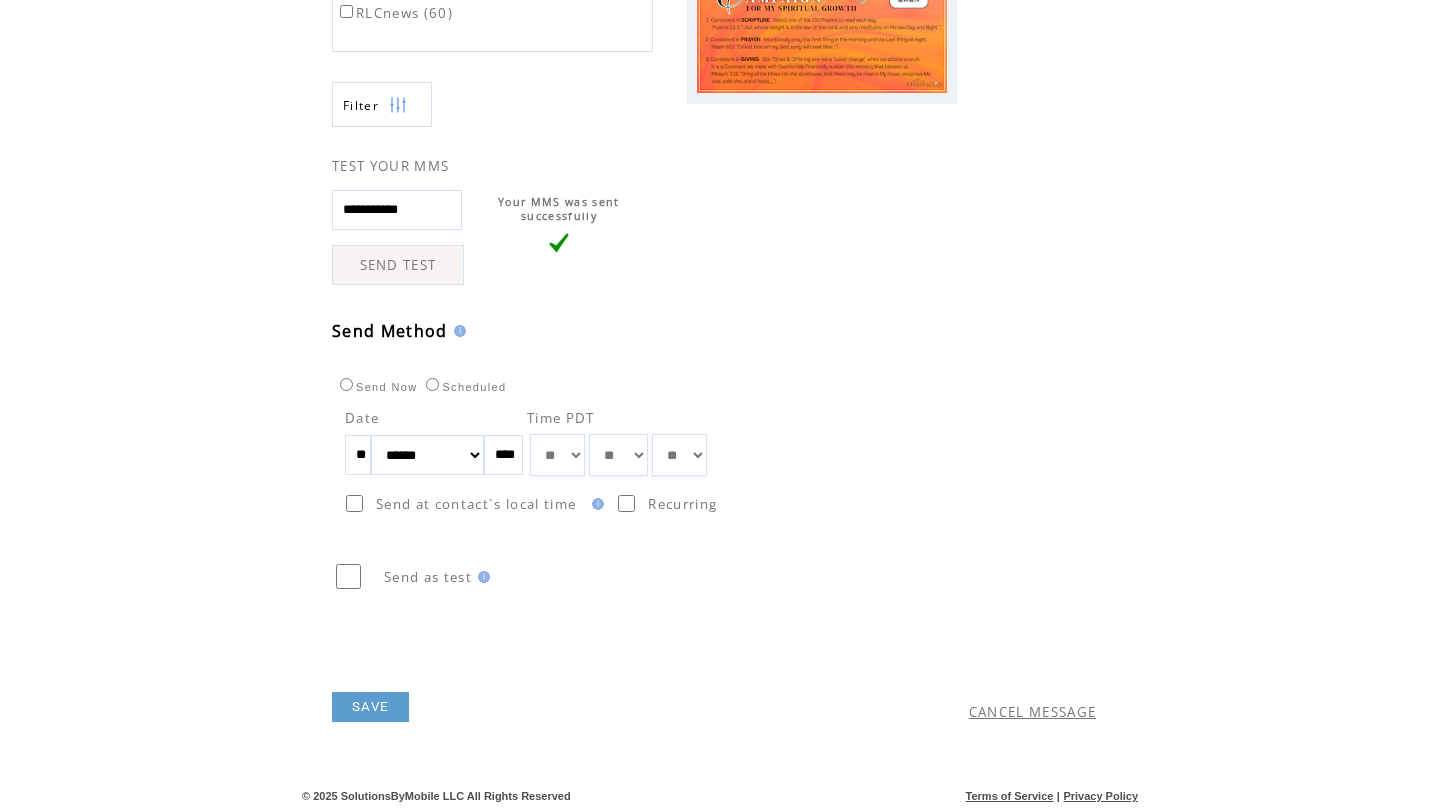 click on "SAVE" at bounding box center (370, 707) 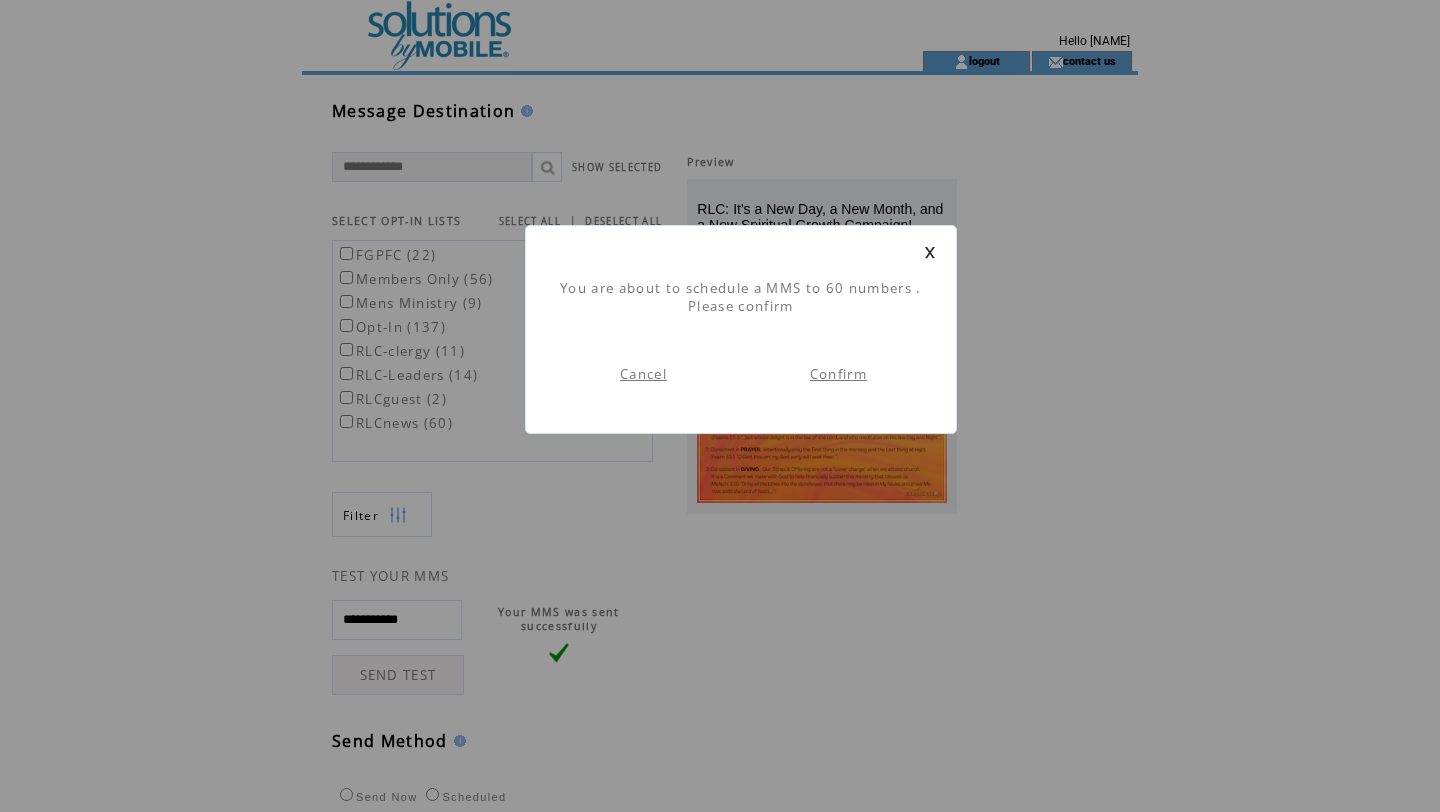 scroll, scrollTop: 1, scrollLeft: 0, axis: vertical 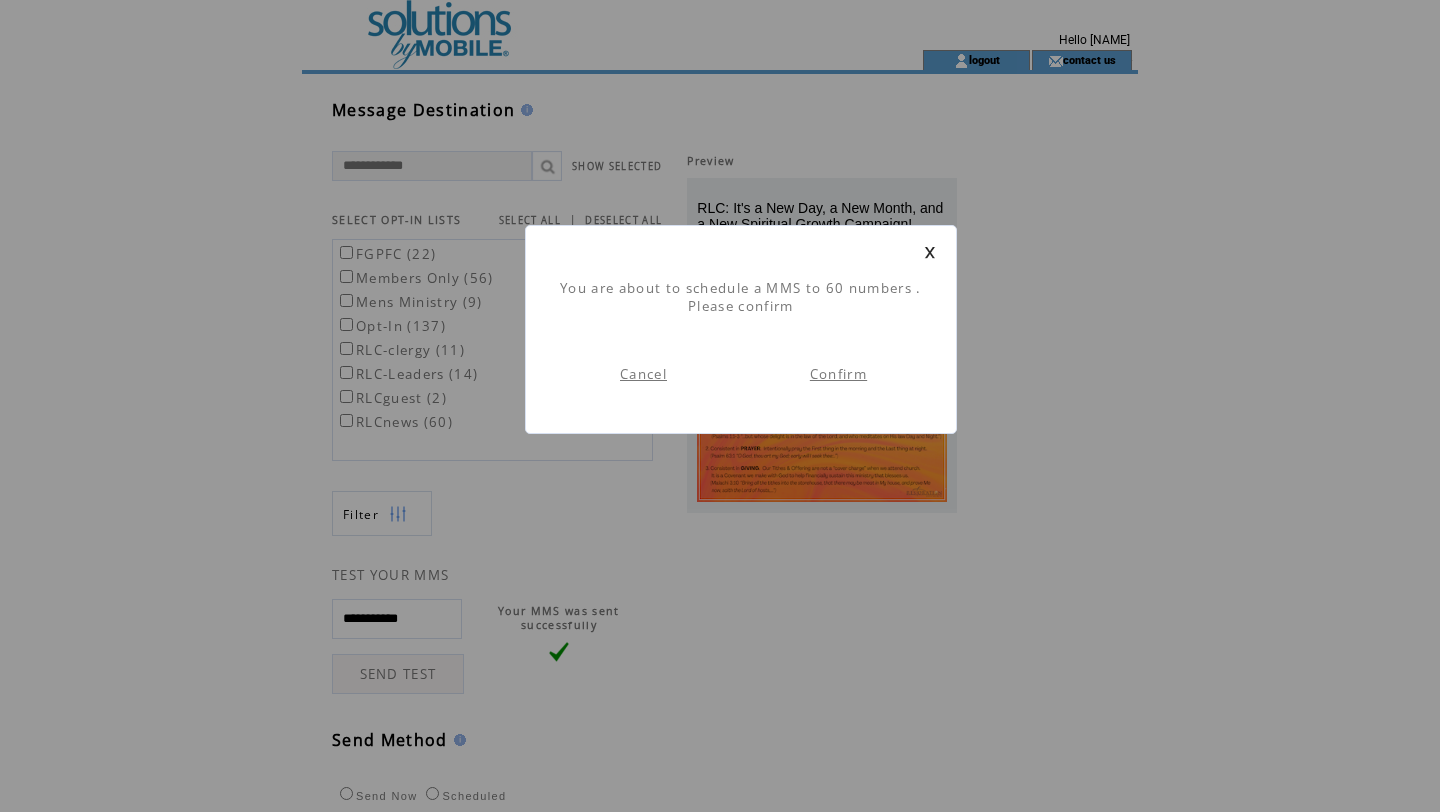 click on "Confirm" at bounding box center (838, 374) 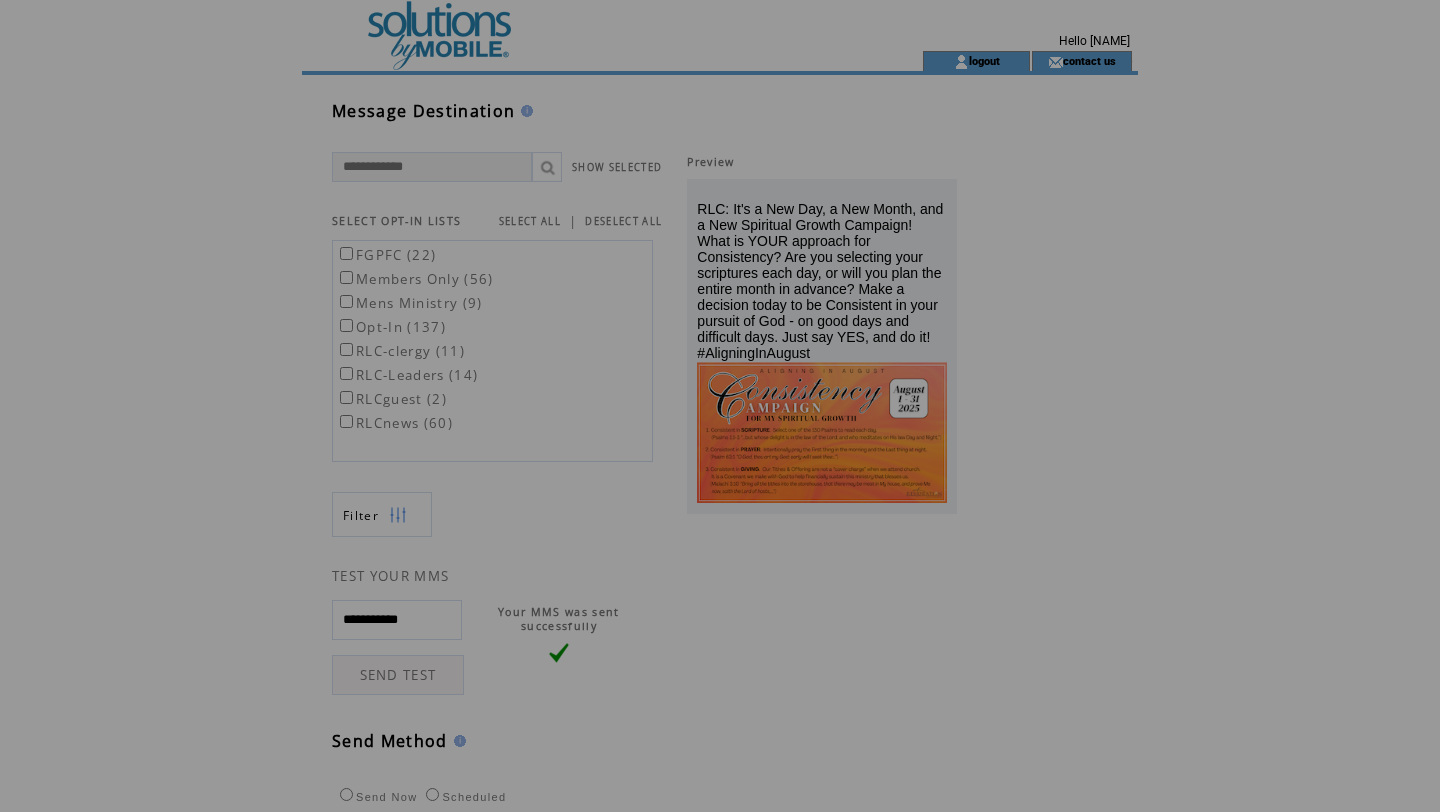 click on "You are about to schedule a MMS to 60 numbers . Please confirm
Cancel
Confirm" at bounding box center [720, 611] 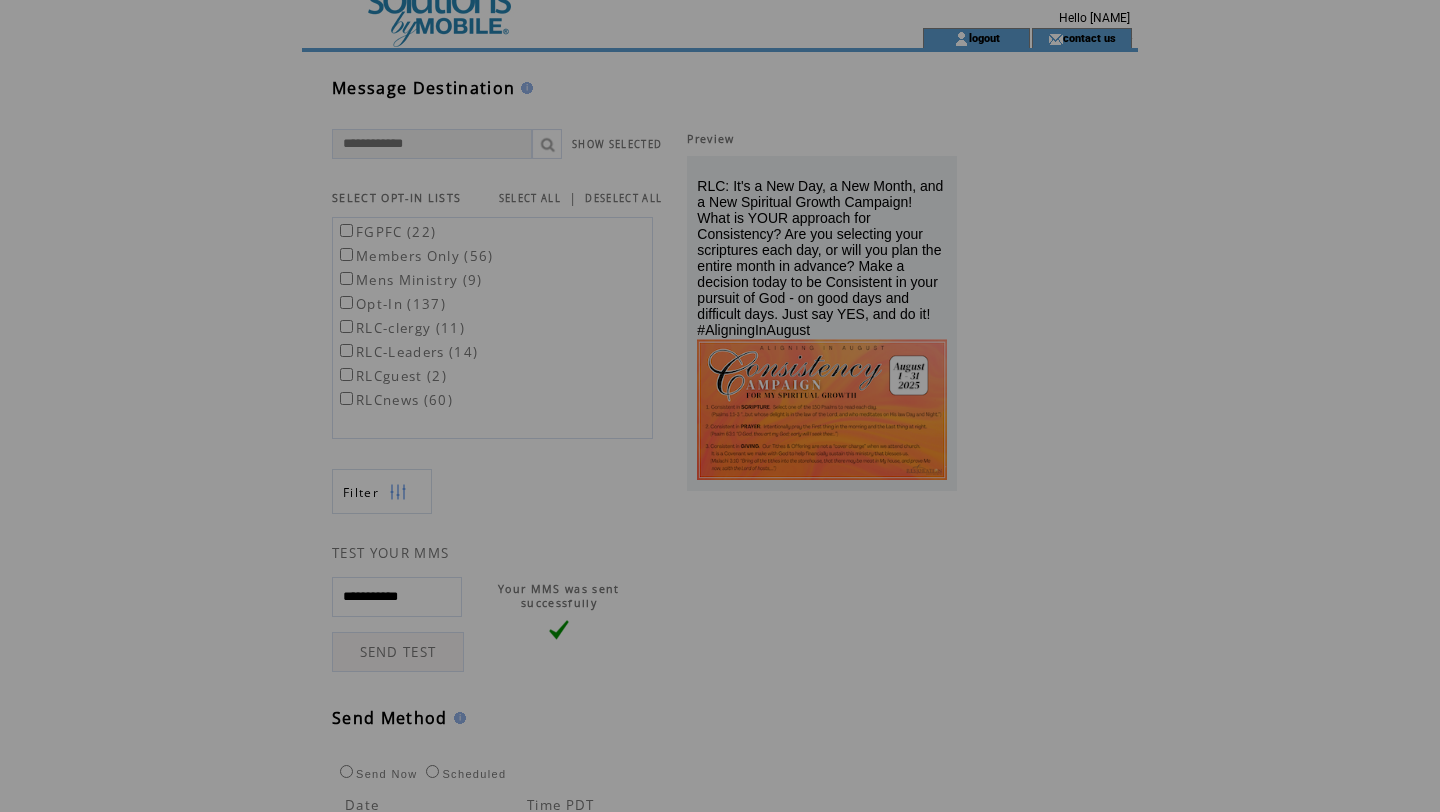 scroll, scrollTop: 0, scrollLeft: 0, axis: both 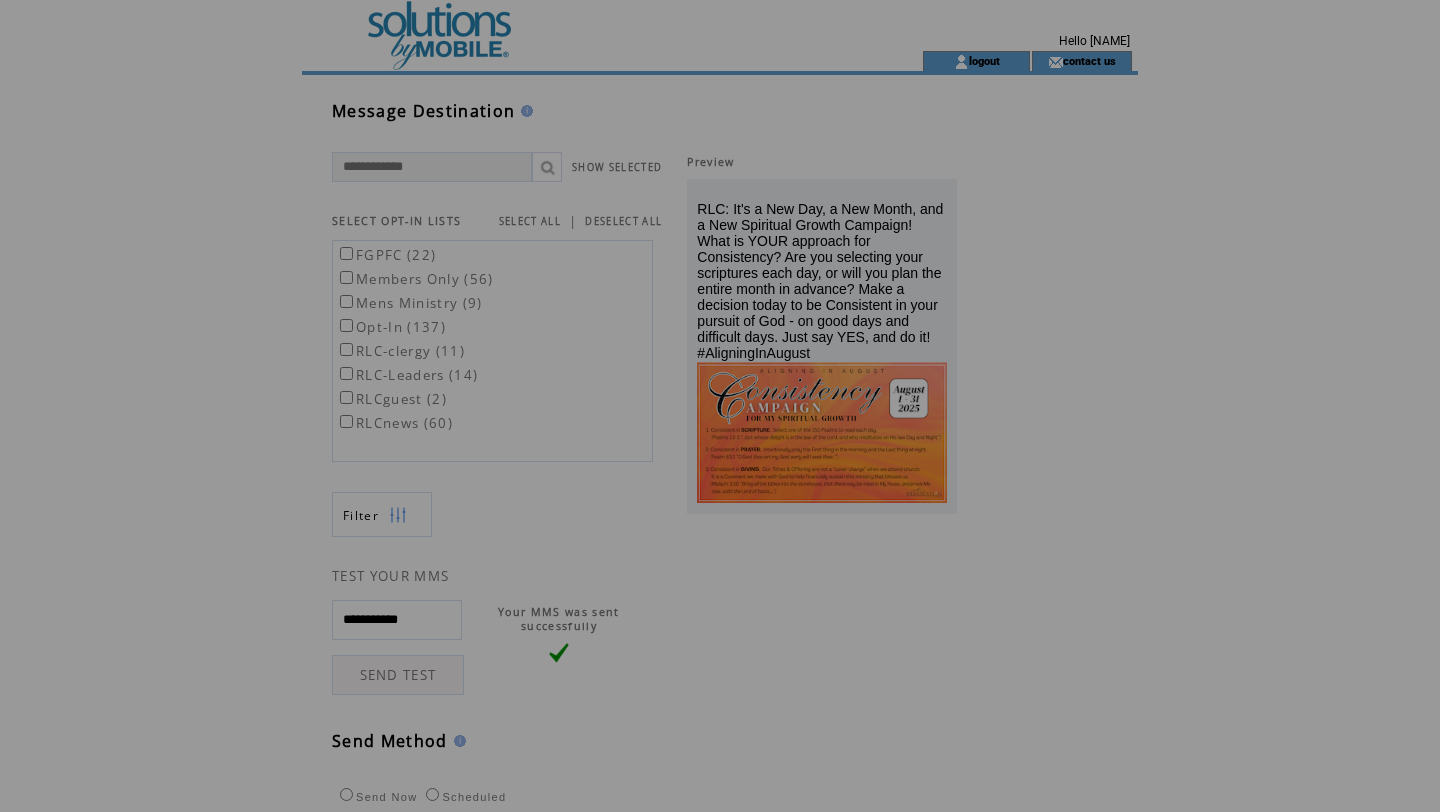 click on "You are about to schedule a MMS to 60 numbers . Please confirm
Cancel
Confirm" at bounding box center (720, 611) 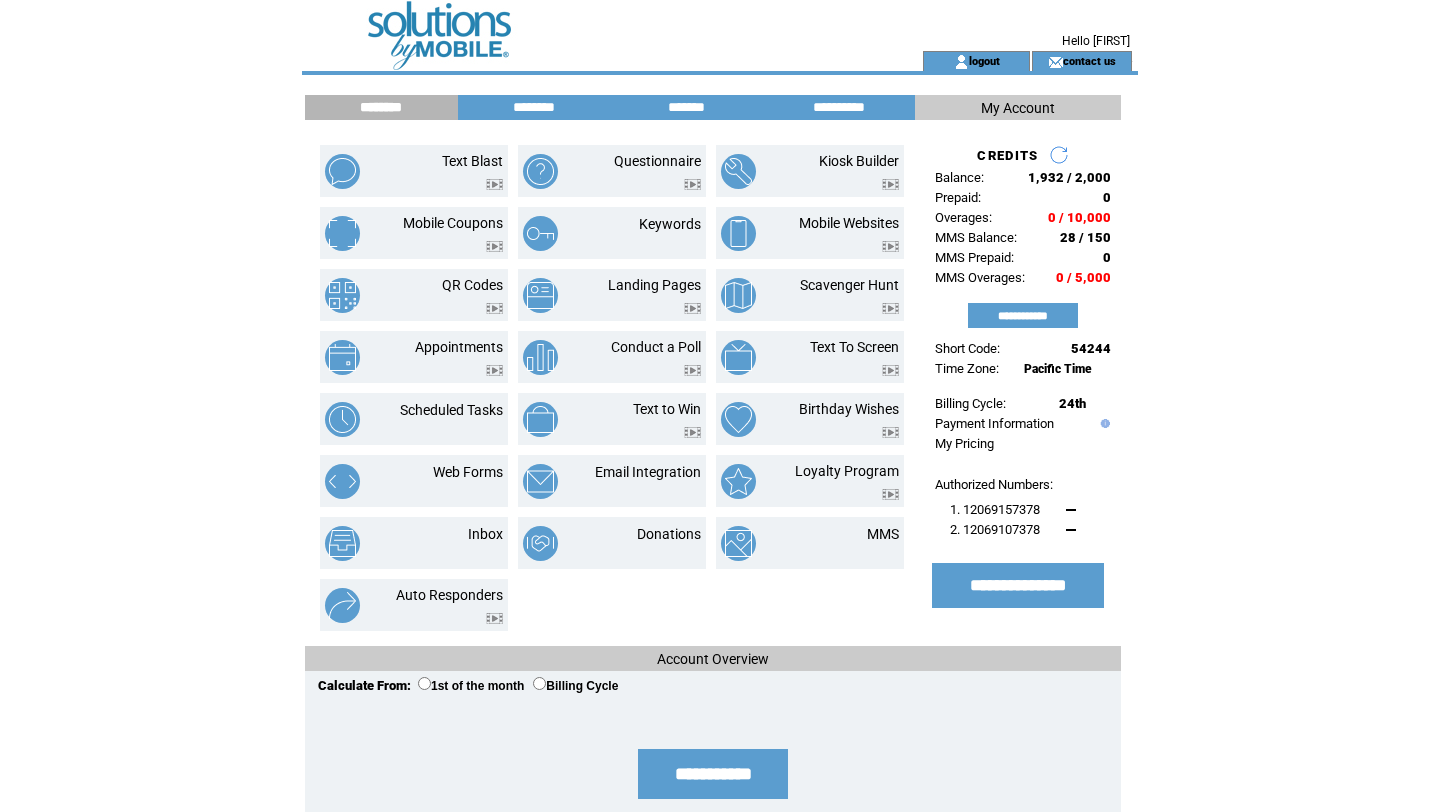 scroll, scrollTop: 0, scrollLeft: 0, axis: both 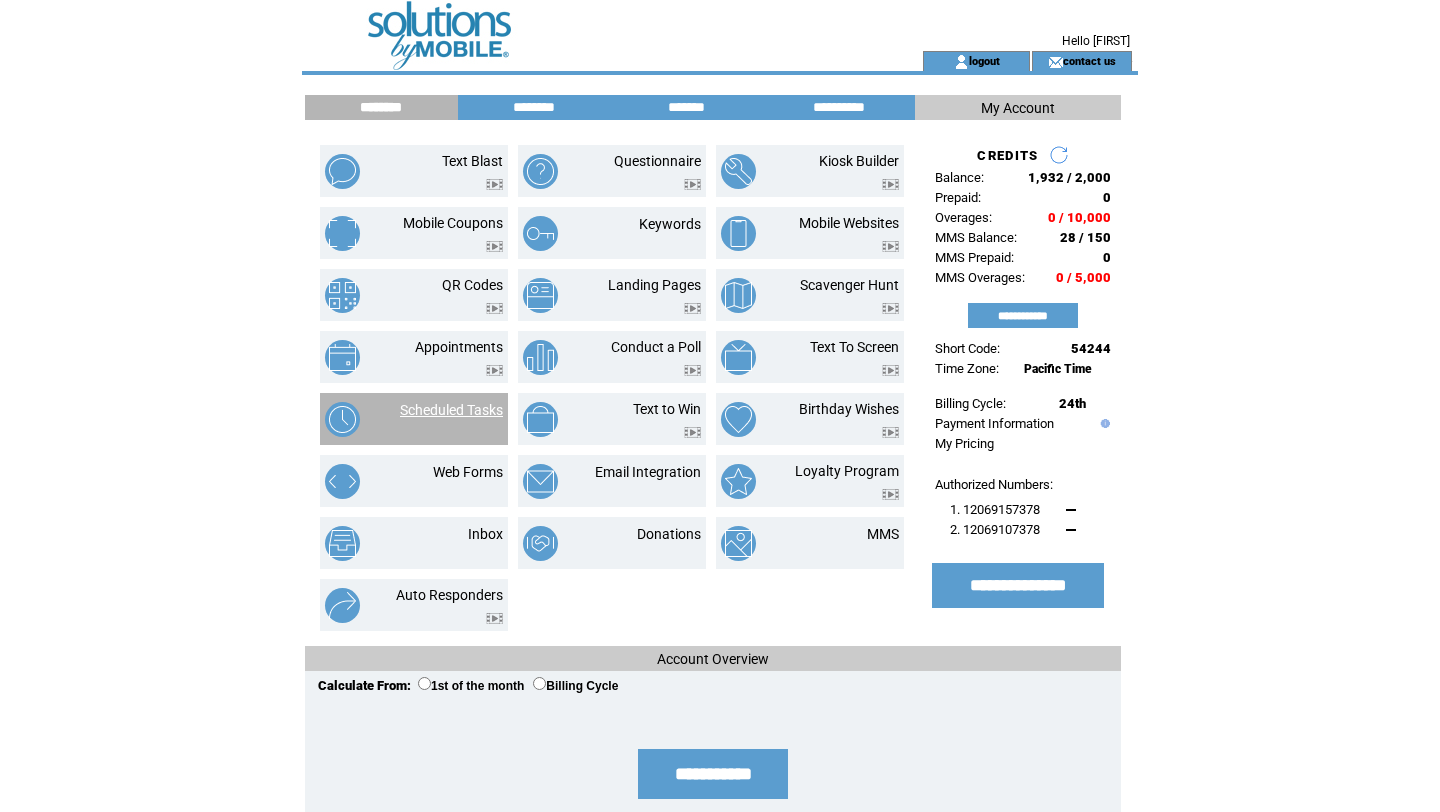 click on "Scheduled Tasks" at bounding box center (451, 410) 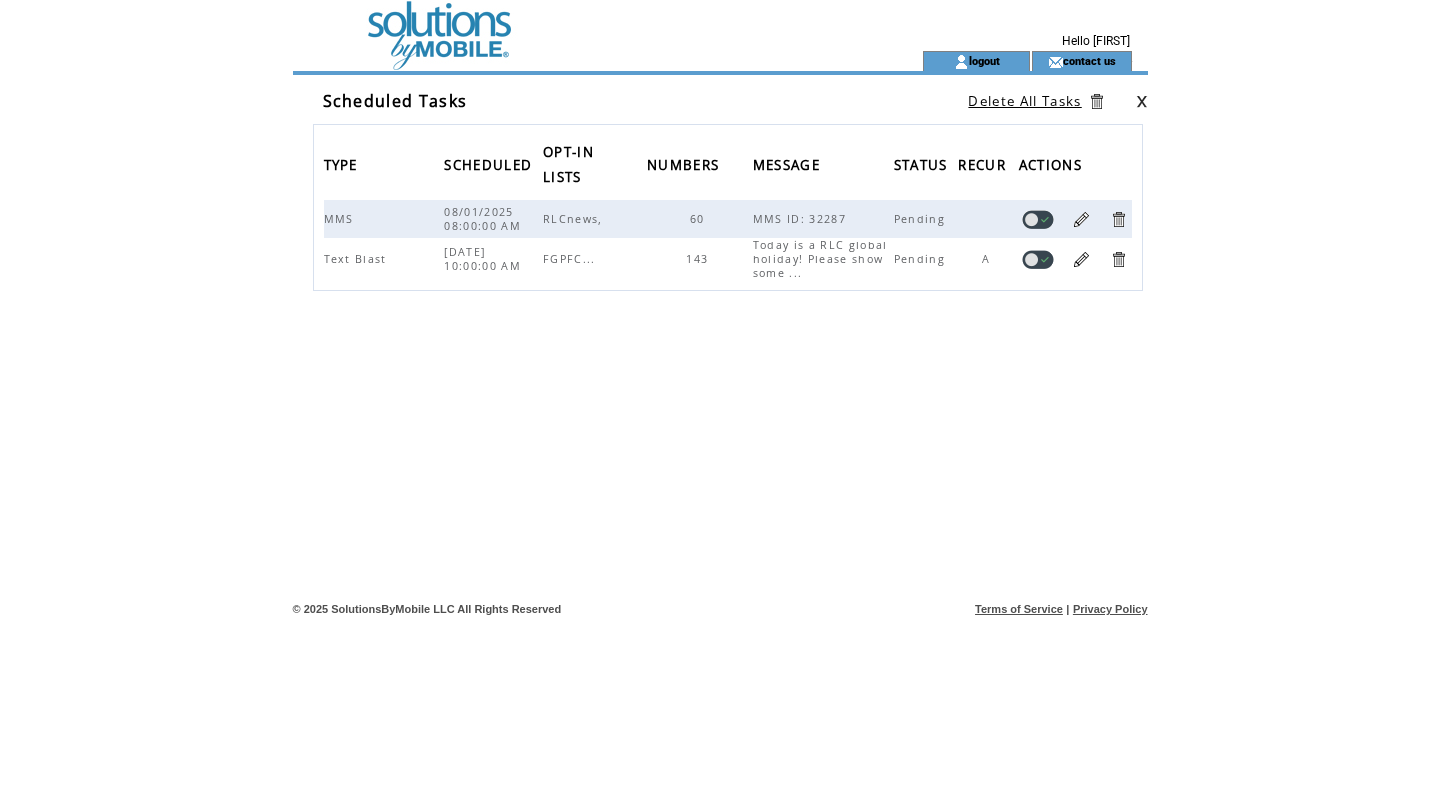 scroll, scrollTop: 0, scrollLeft: 0, axis: both 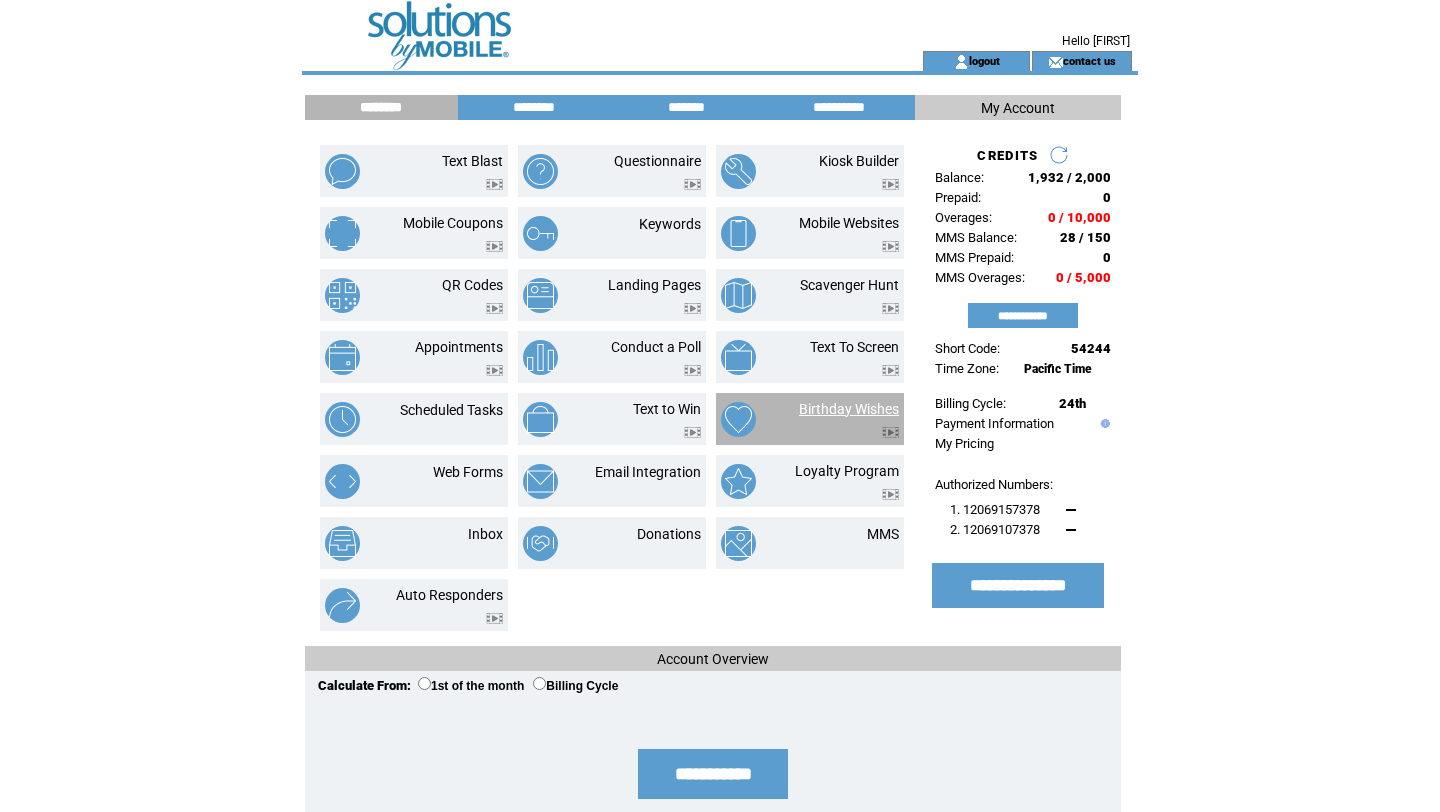 click on "Birthday Wishes" at bounding box center [849, 409] 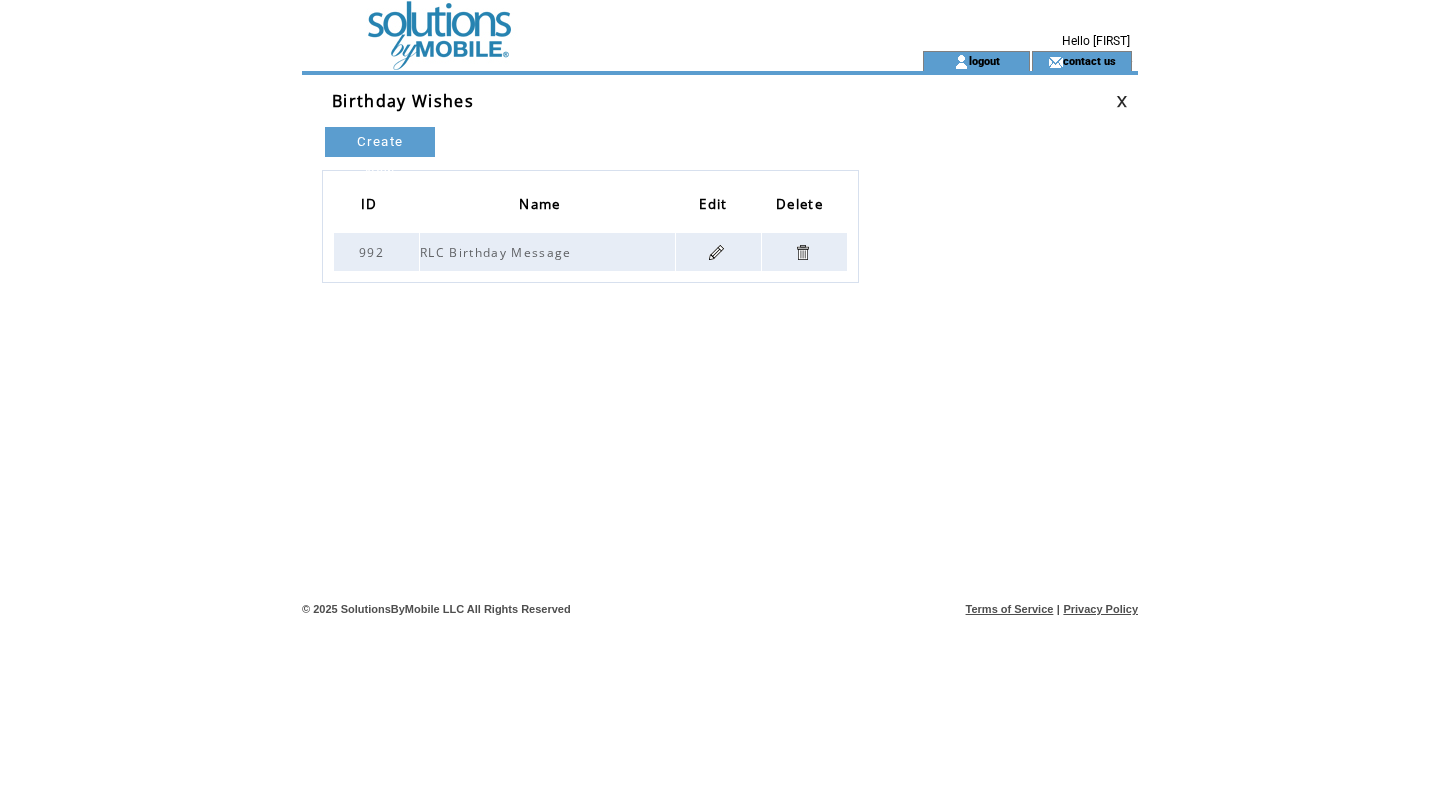 scroll, scrollTop: 0, scrollLeft: 0, axis: both 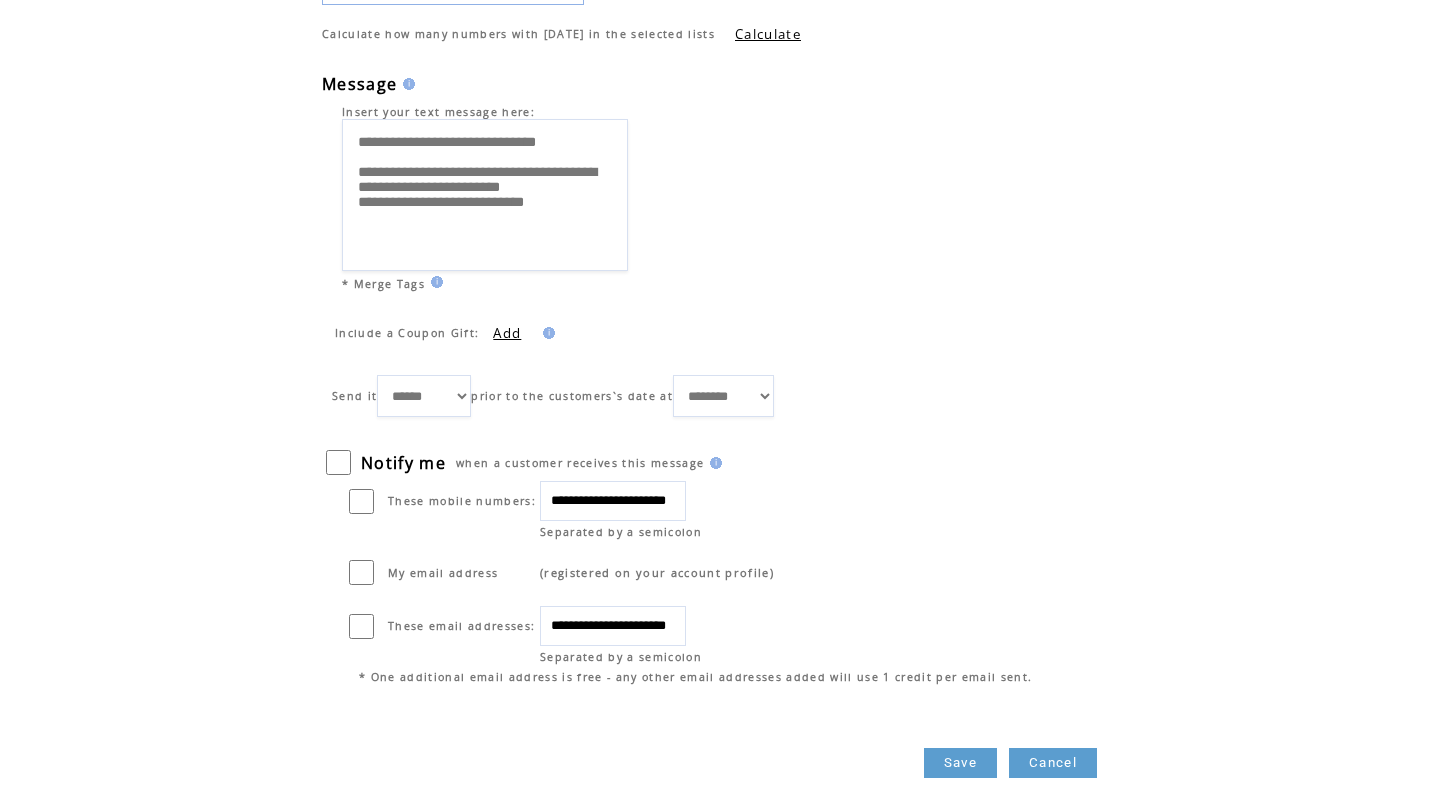click on "******** 	 ******** 	 ******** 	 ******** 	 ******** 	 ******** 	 ******** 	 ******** 	 ******** 	 ******** 	 ******** 	 ******** 	 ******** 	 ******** 	 ******** 	 ******** 	 ********" at bounding box center (723, 396) 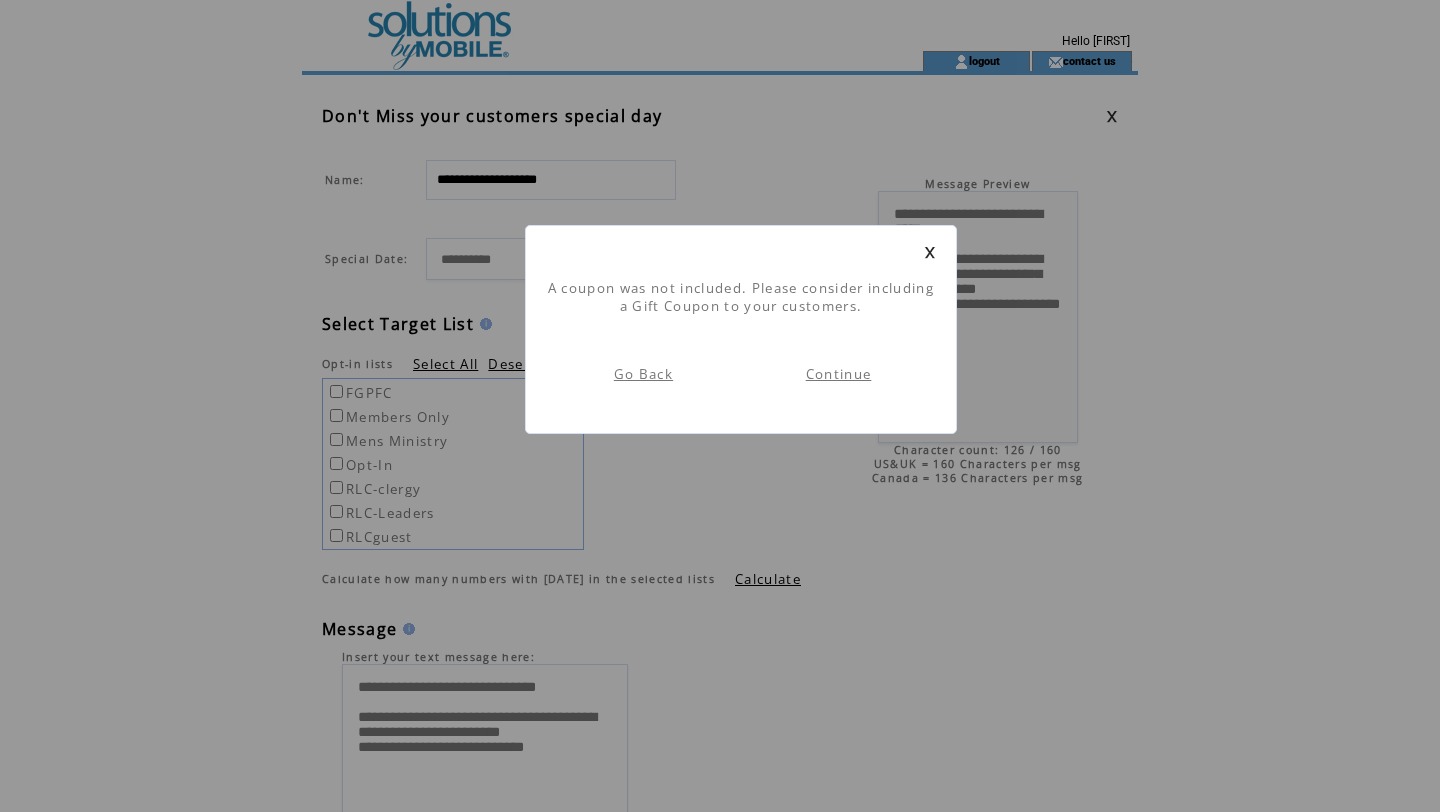 scroll, scrollTop: 1, scrollLeft: 0, axis: vertical 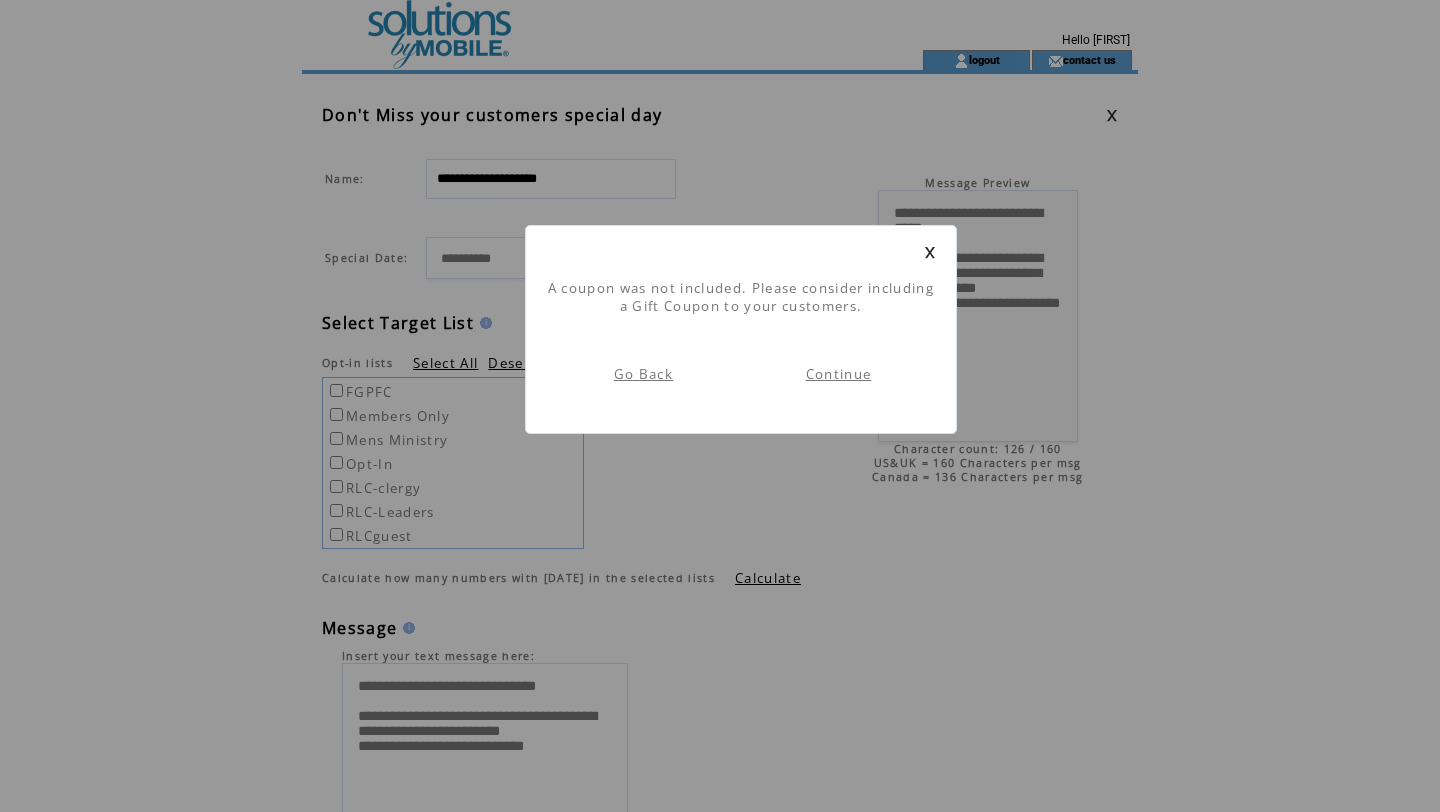 click on "Continue" at bounding box center (839, 374) 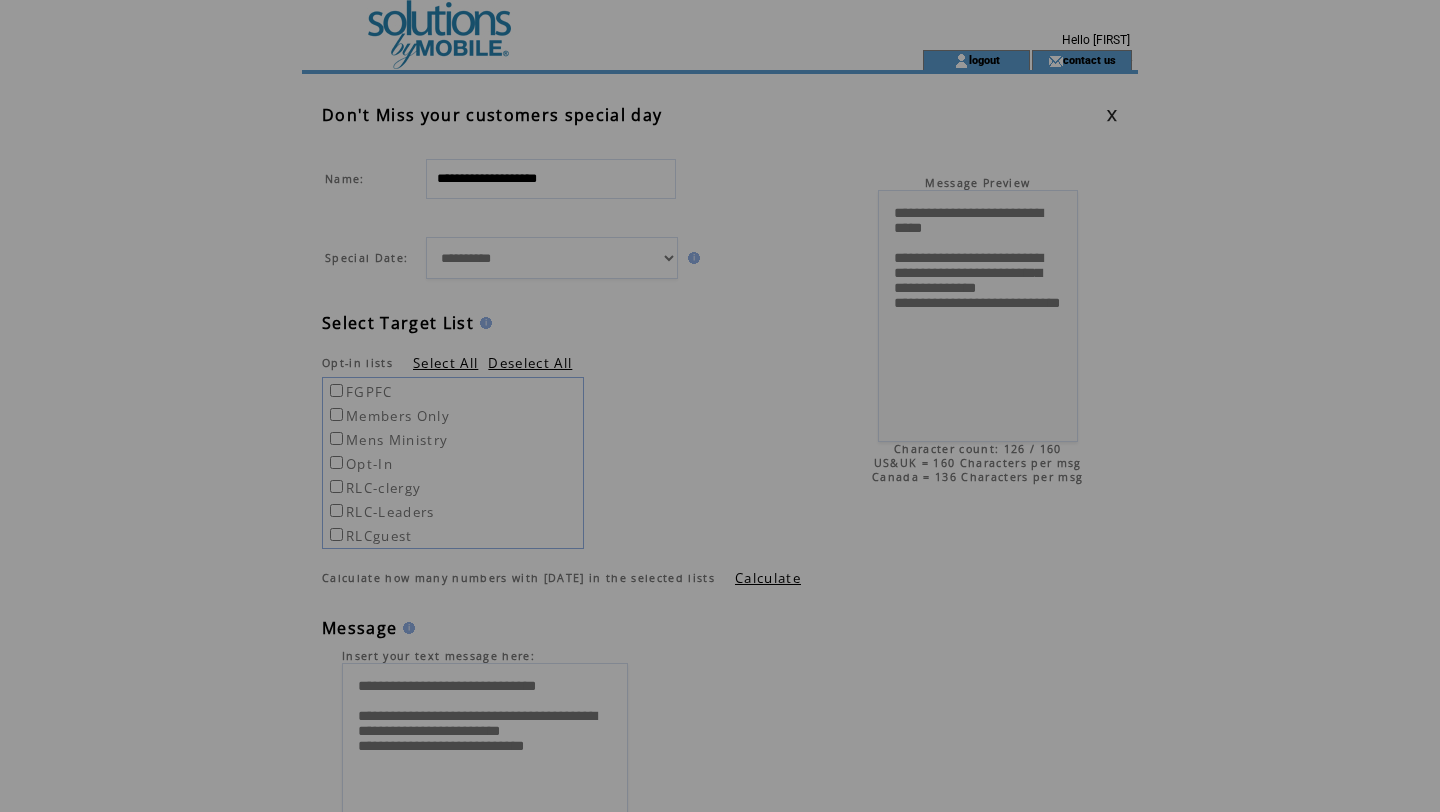 scroll, scrollTop: 0, scrollLeft: 0, axis: both 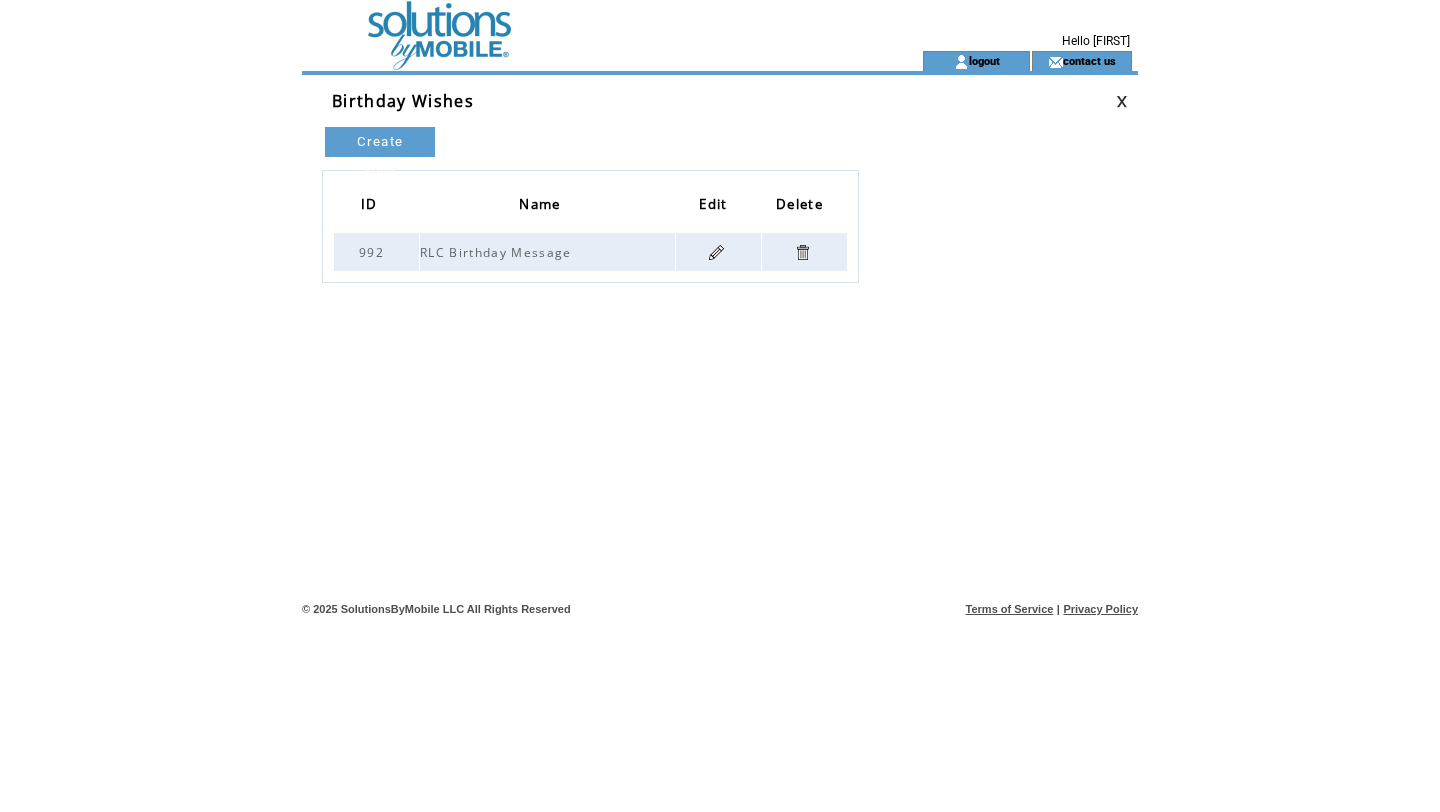 click at bounding box center [576, 25] 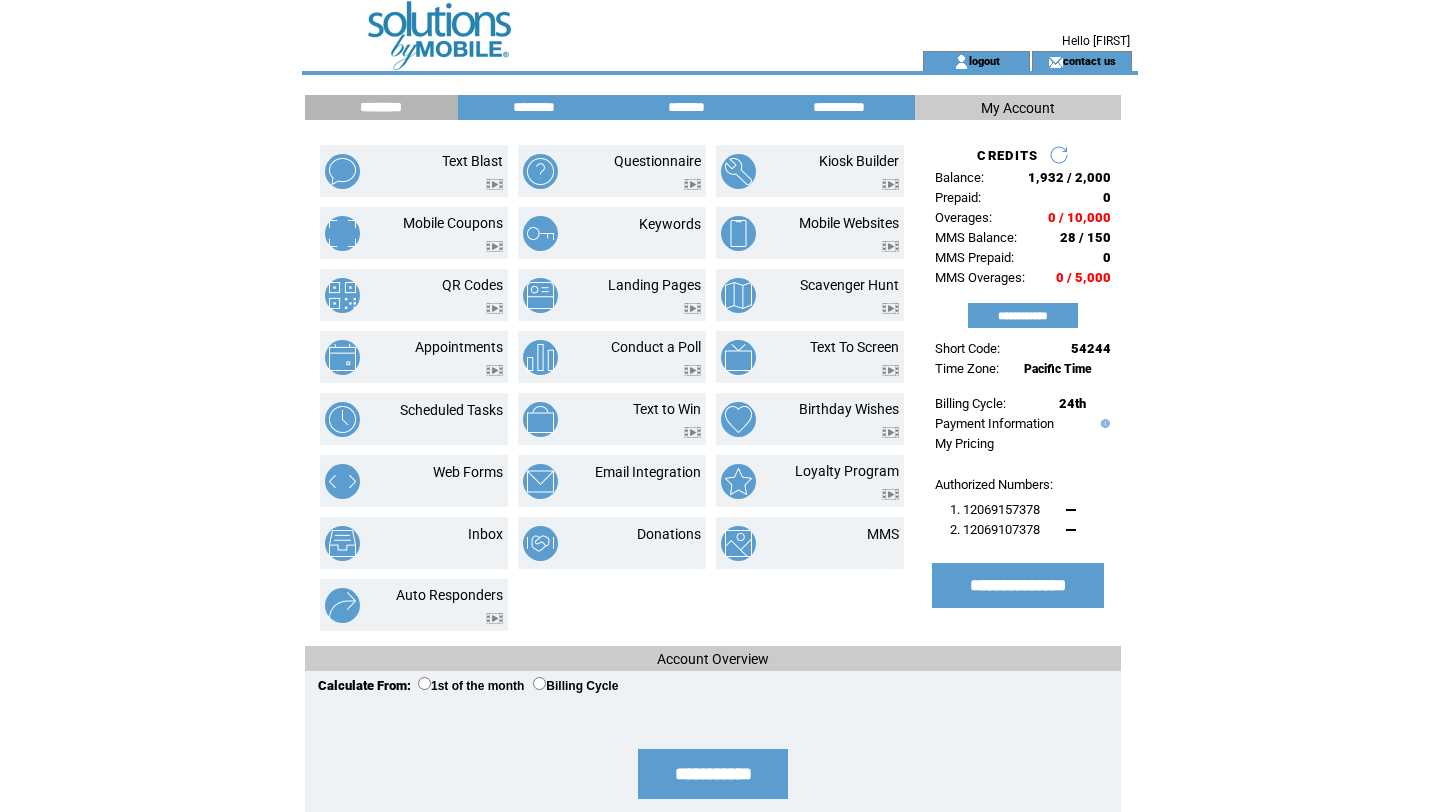 scroll, scrollTop: 0, scrollLeft: 0, axis: both 